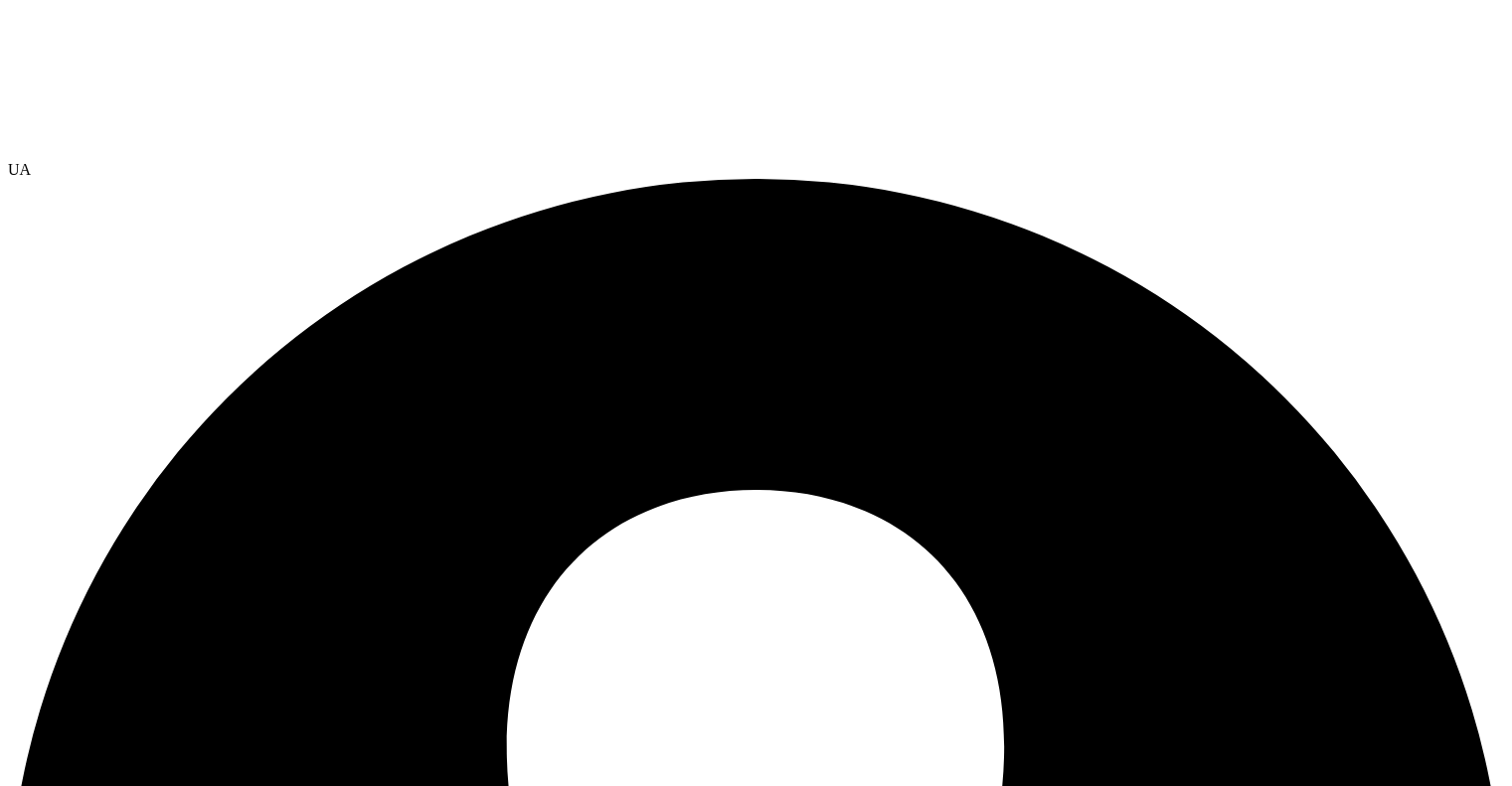 scroll, scrollTop: 0, scrollLeft: 0, axis: both 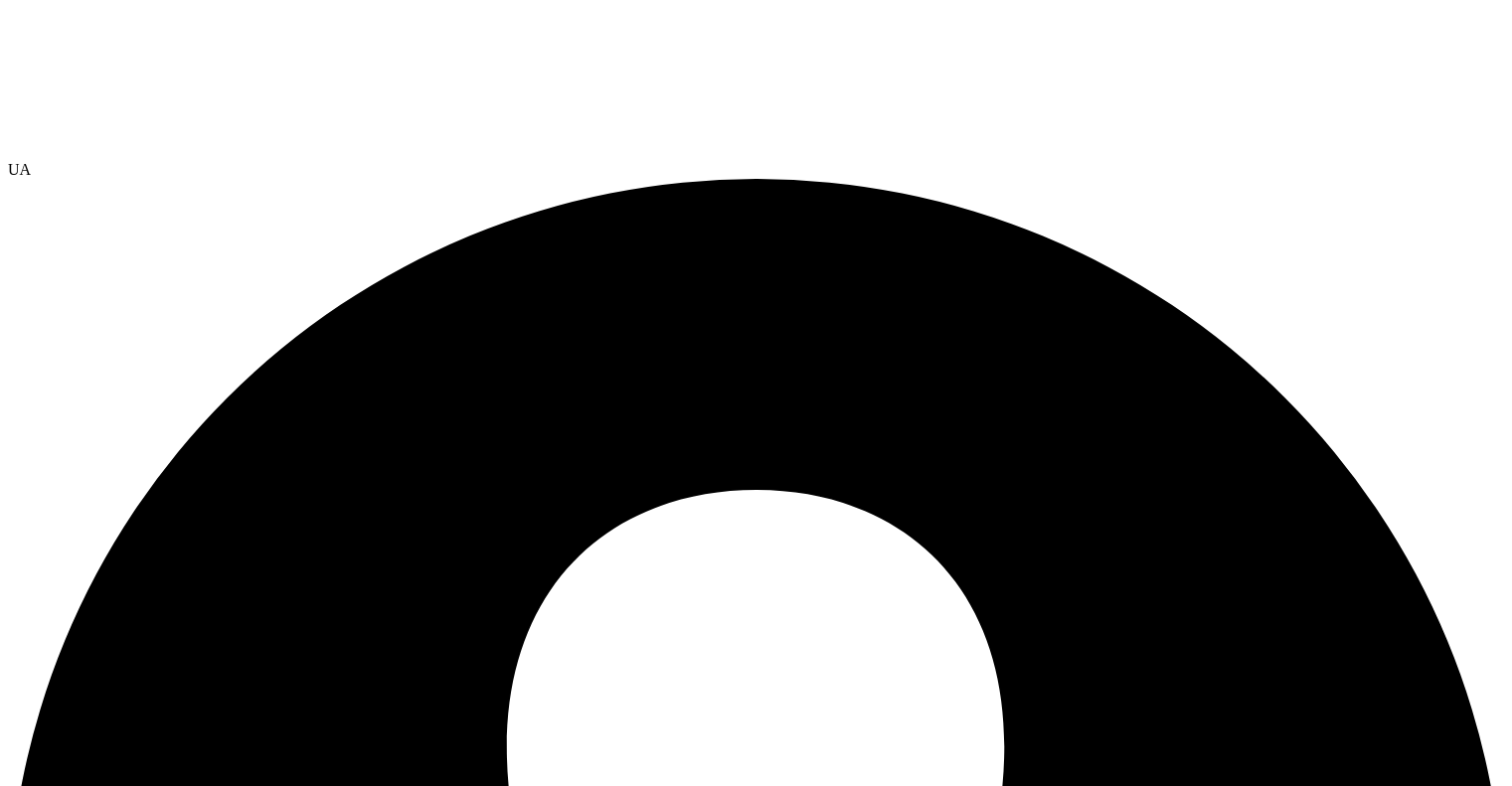 click 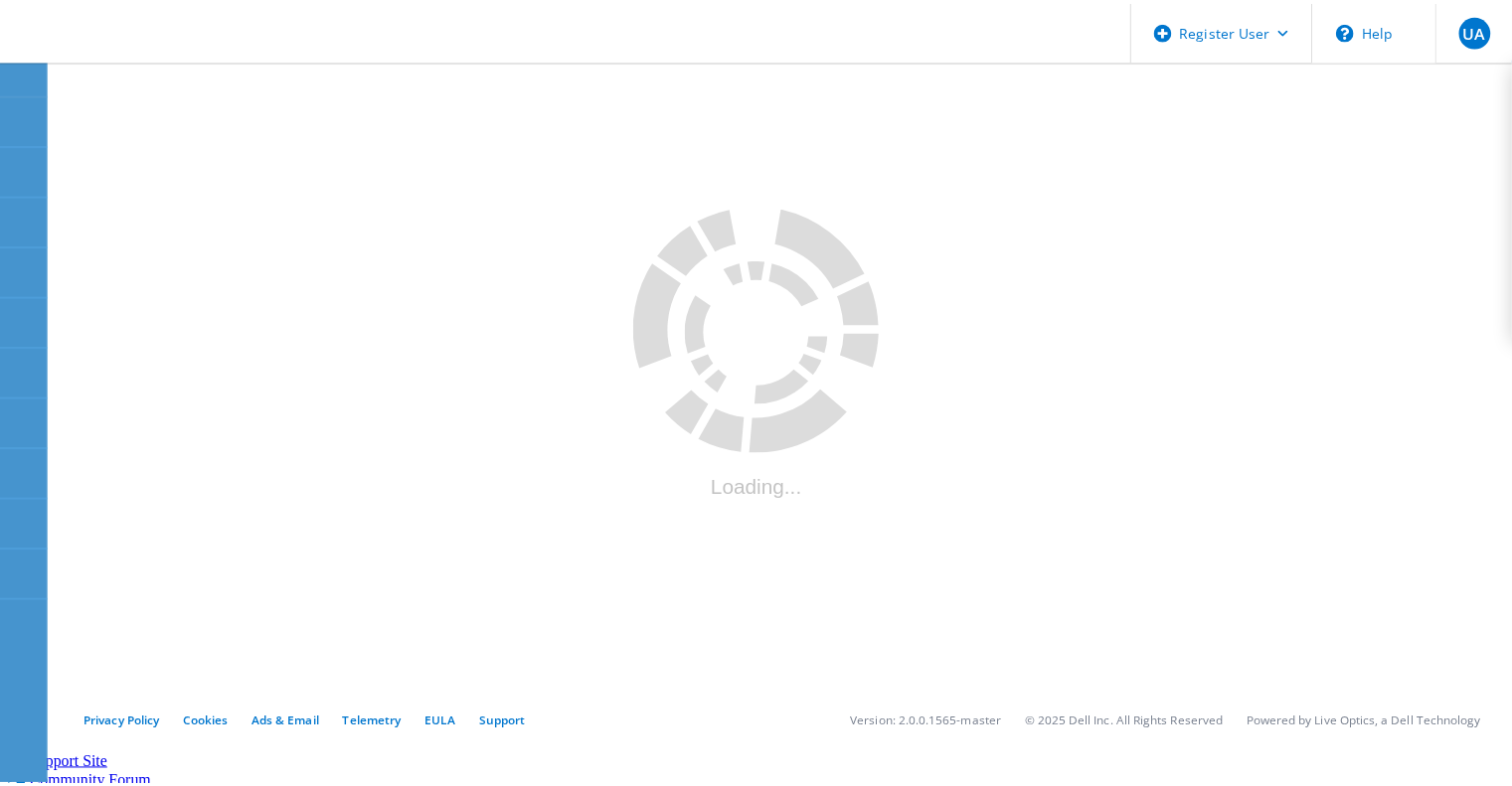 scroll, scrollTop: 0, scrollLeft: 0, axis: both 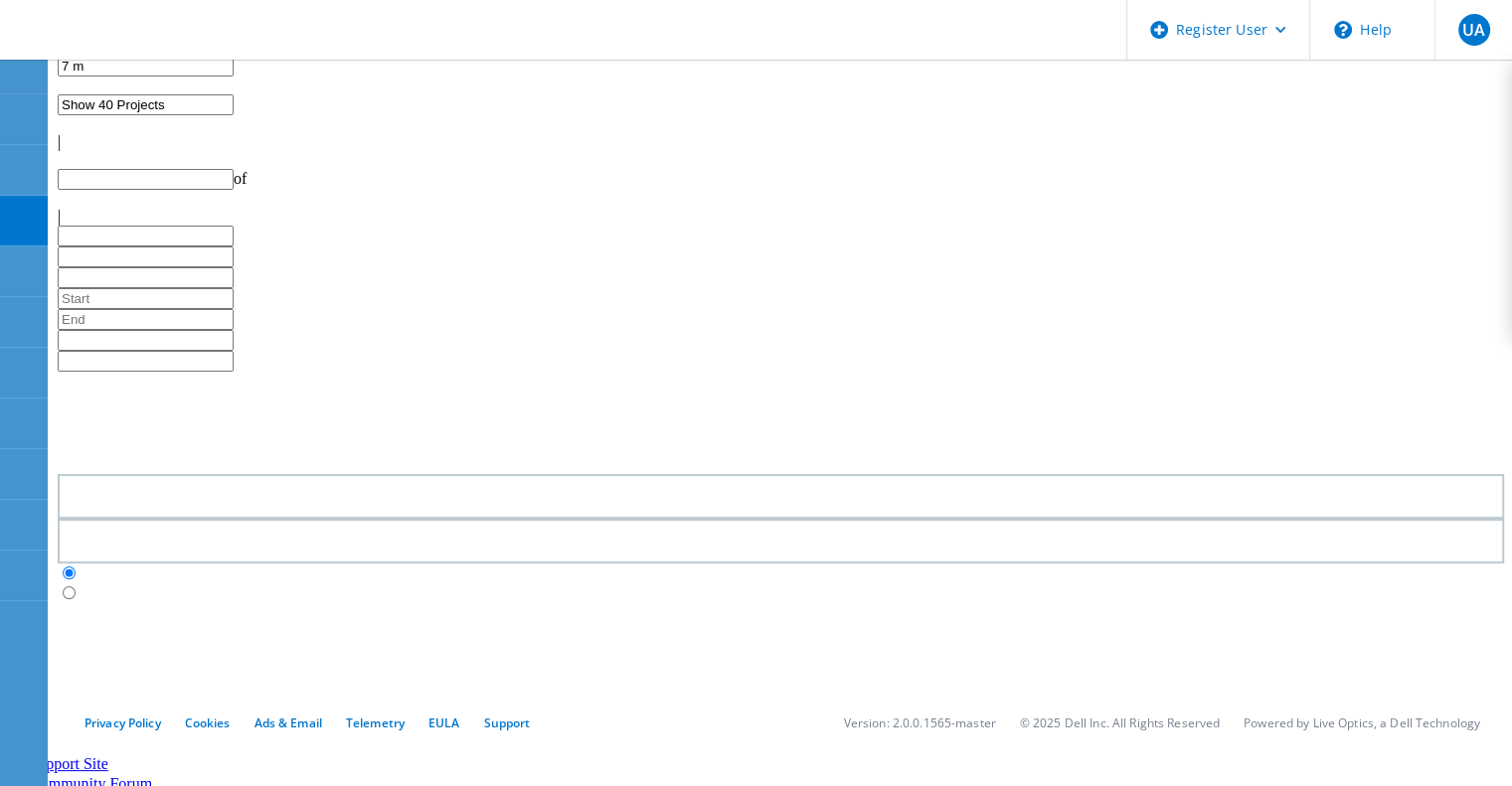 type on "1" 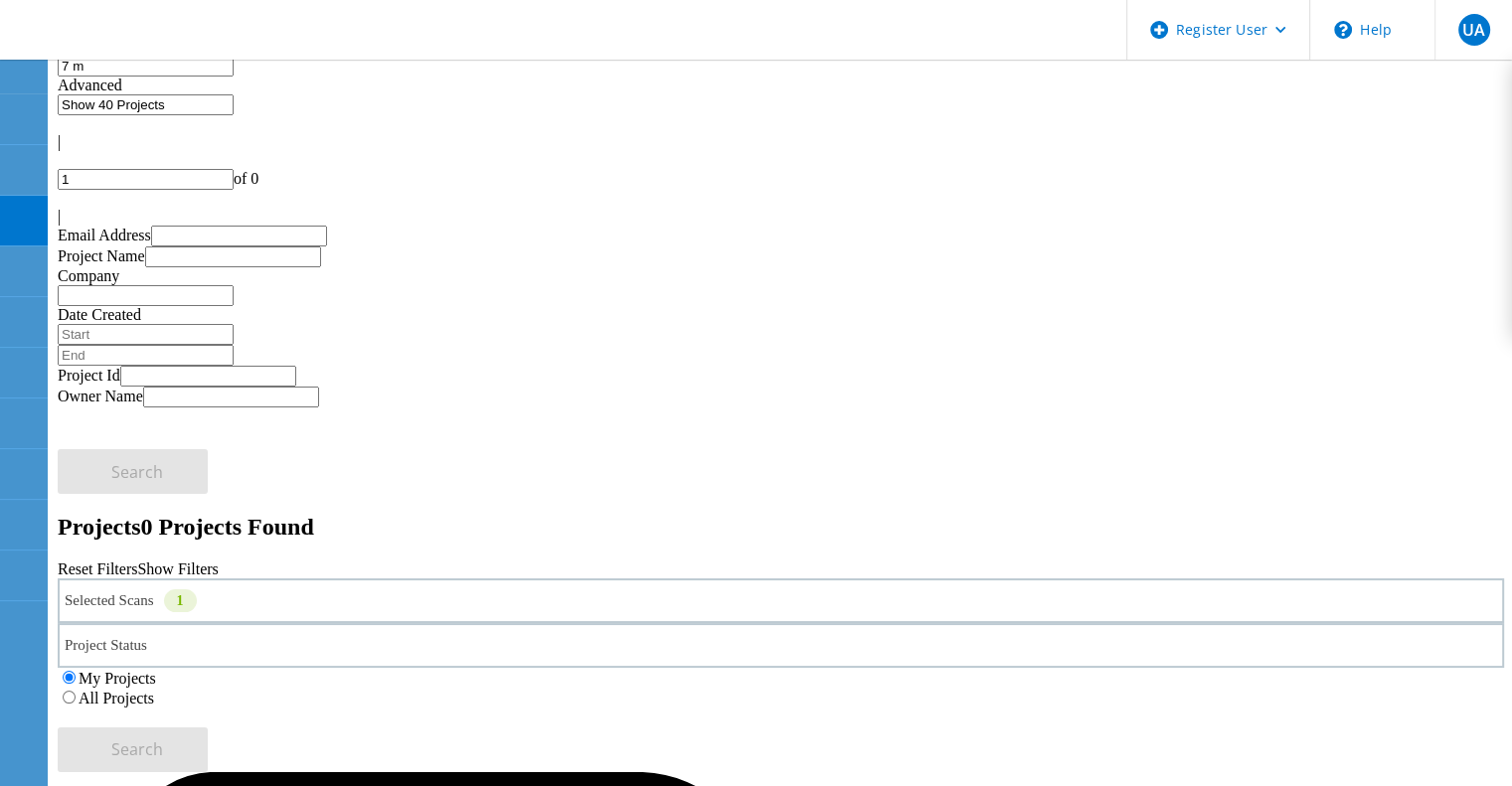 click on "All Projects" 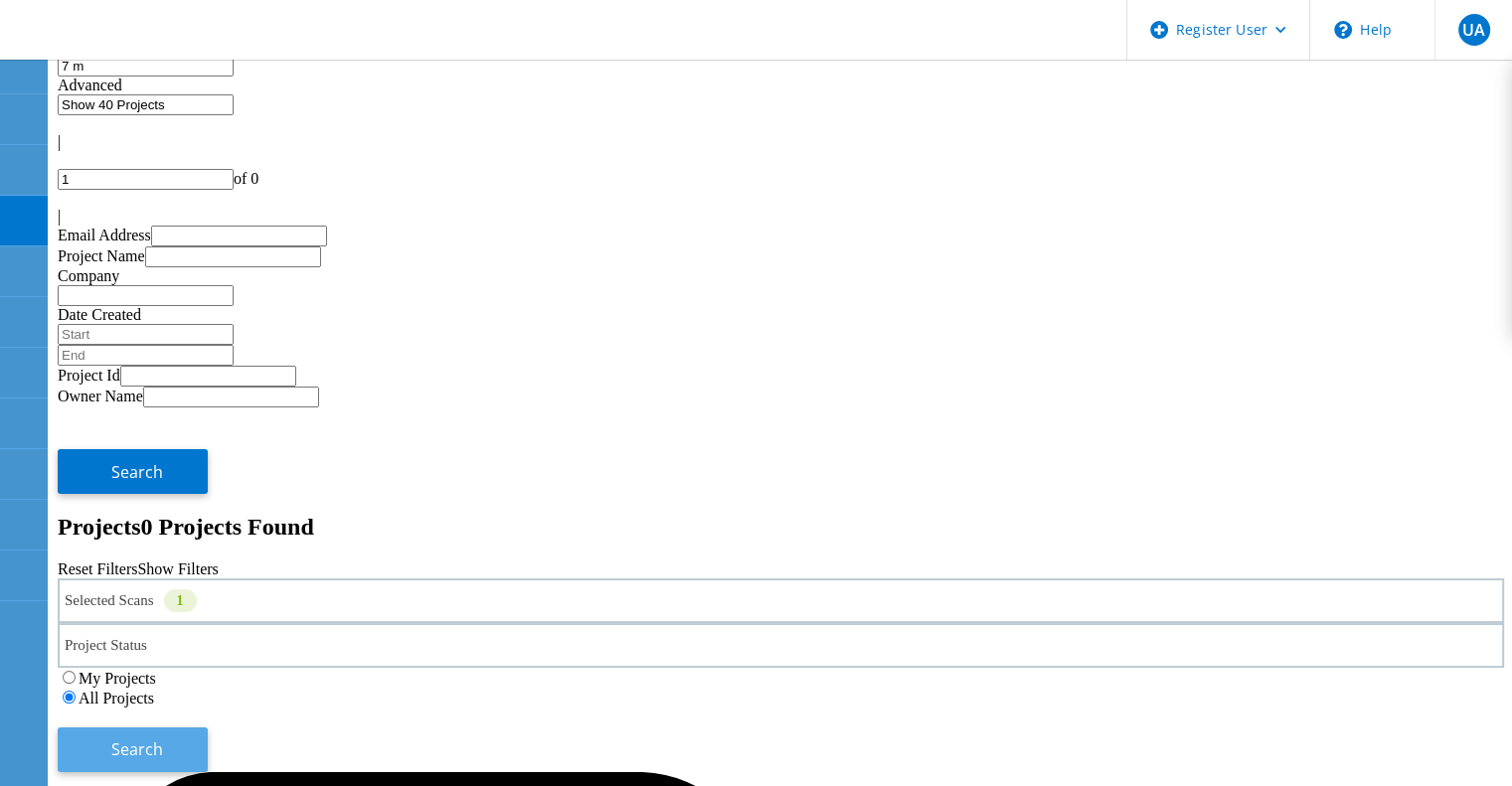 click on "Search" 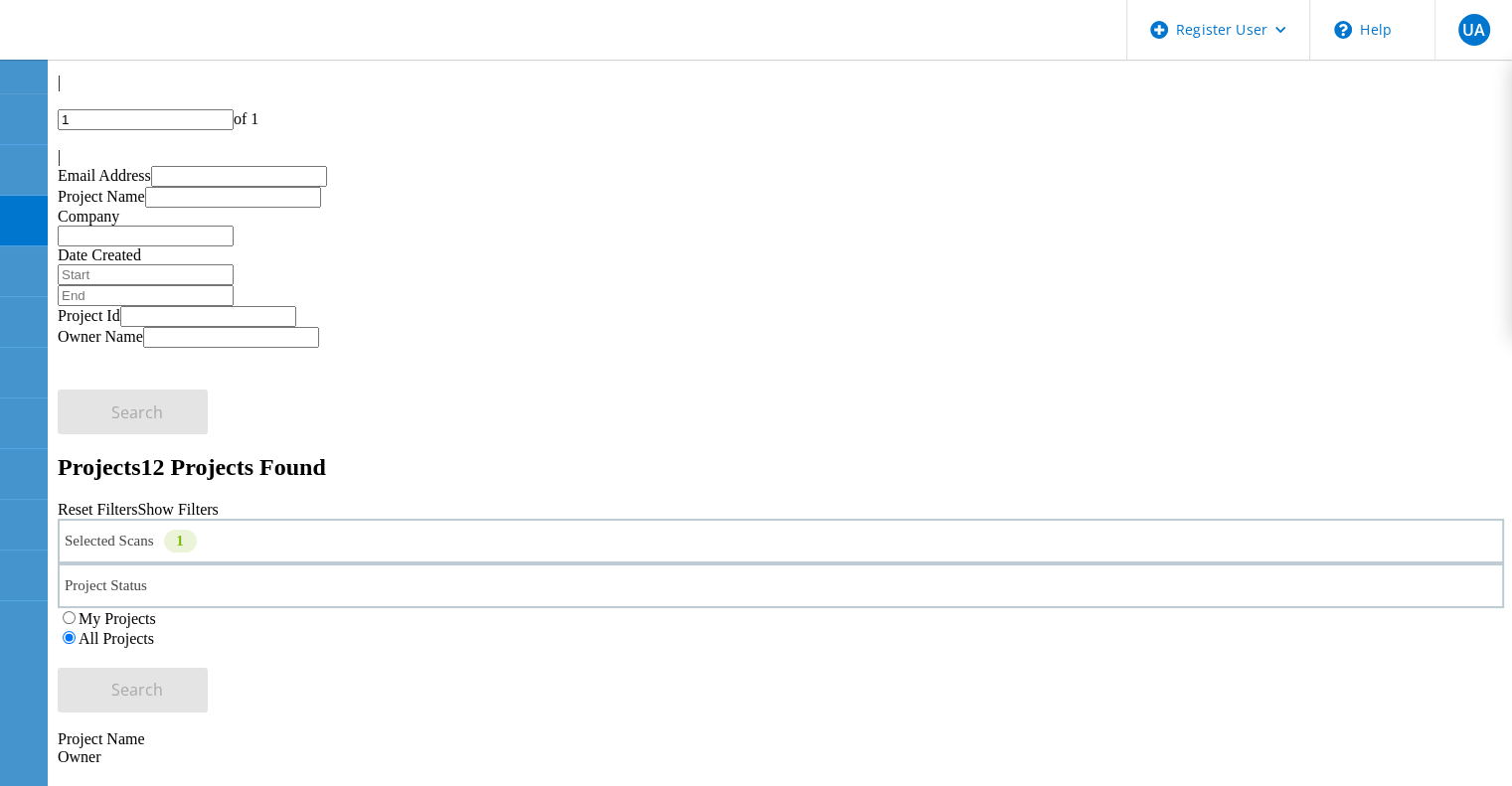 scroll, scrollTop: 73, scrollLeft: 0, axis: vertical 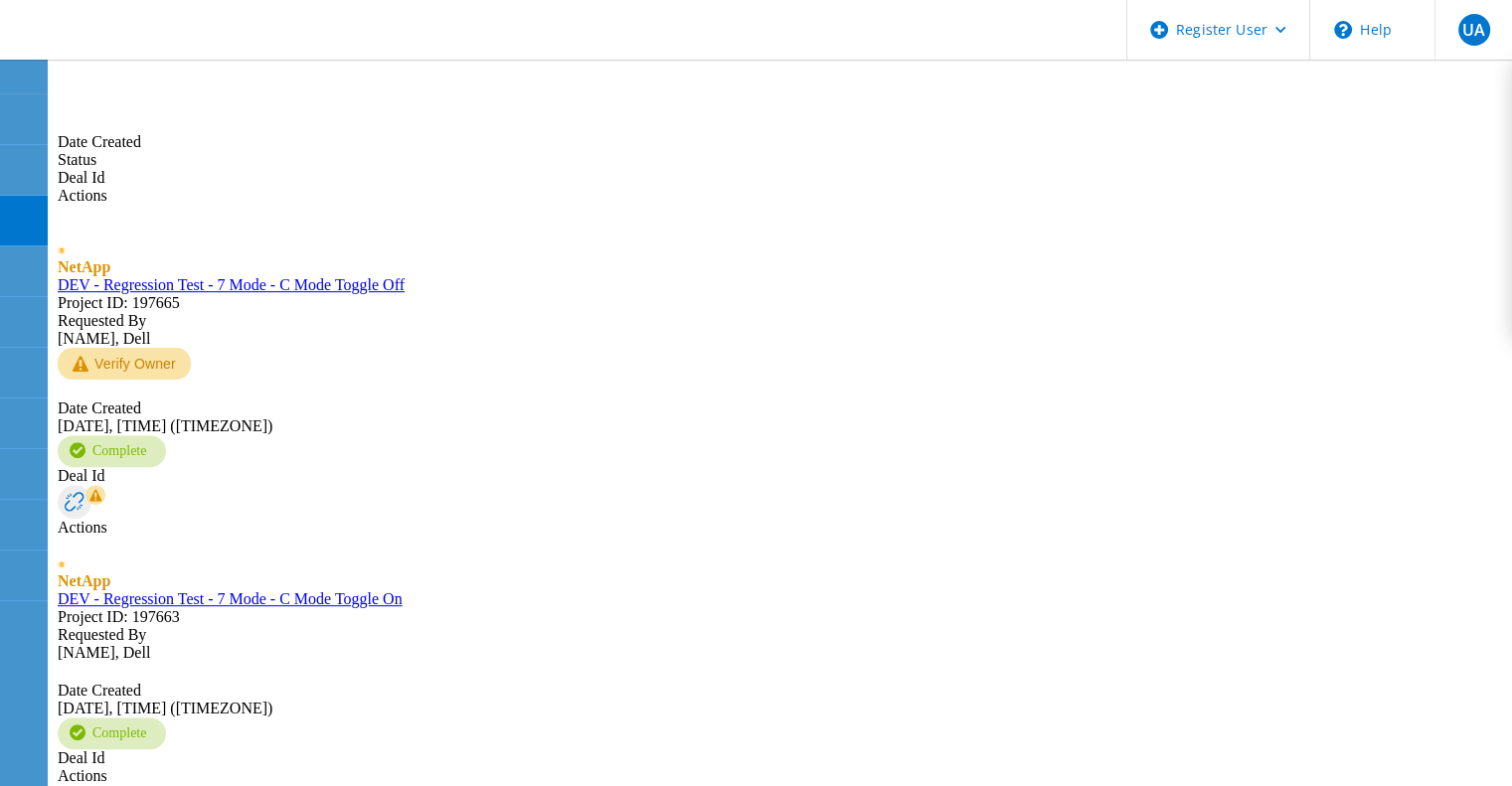 drag, startPoint x: 399, startPoint y: 534, endPoint x: 685, endPoint y: 523, distance: 286.21 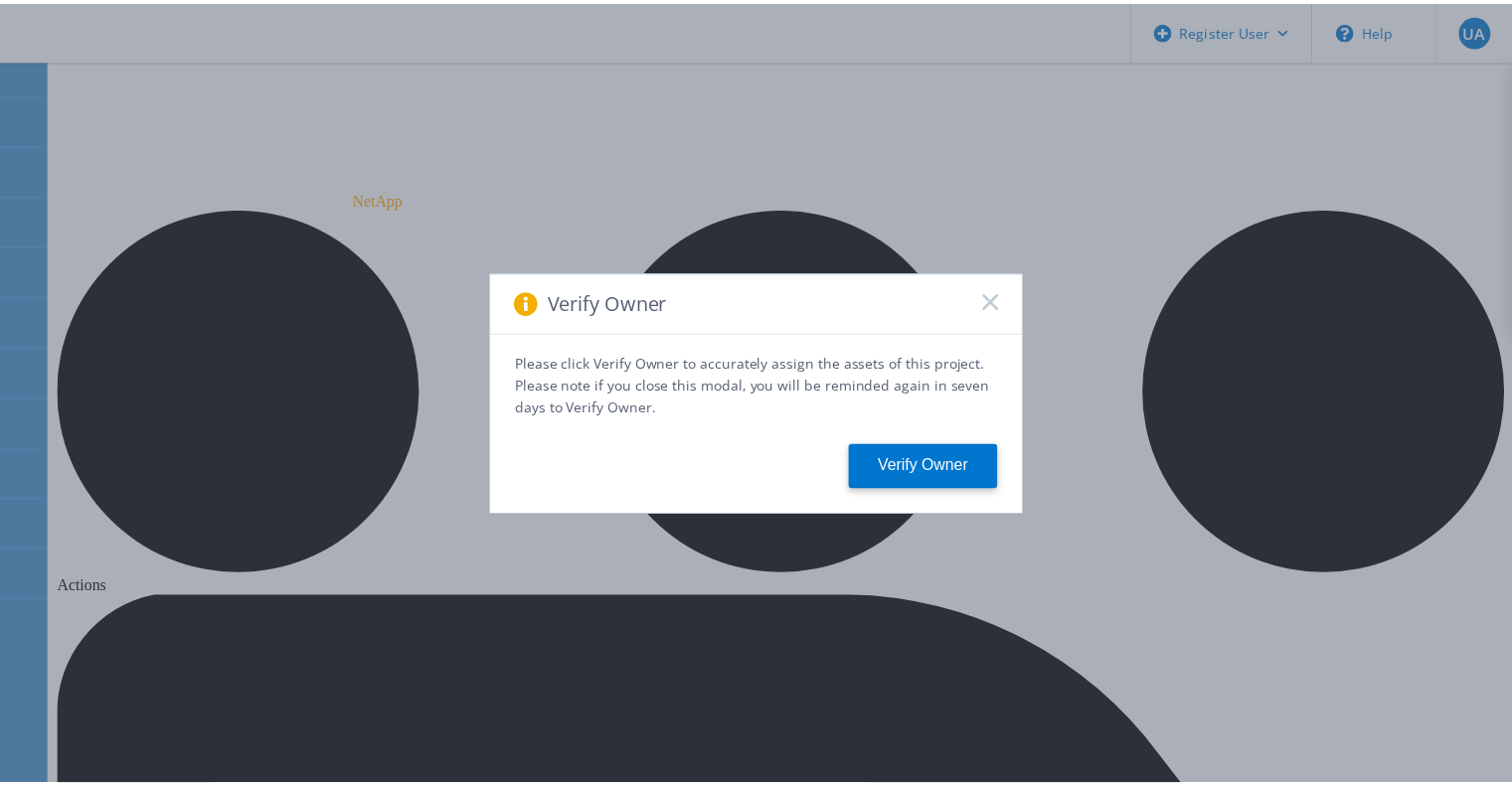 scroll, scrollTop: 0, scrollLeft: 0, axis: both 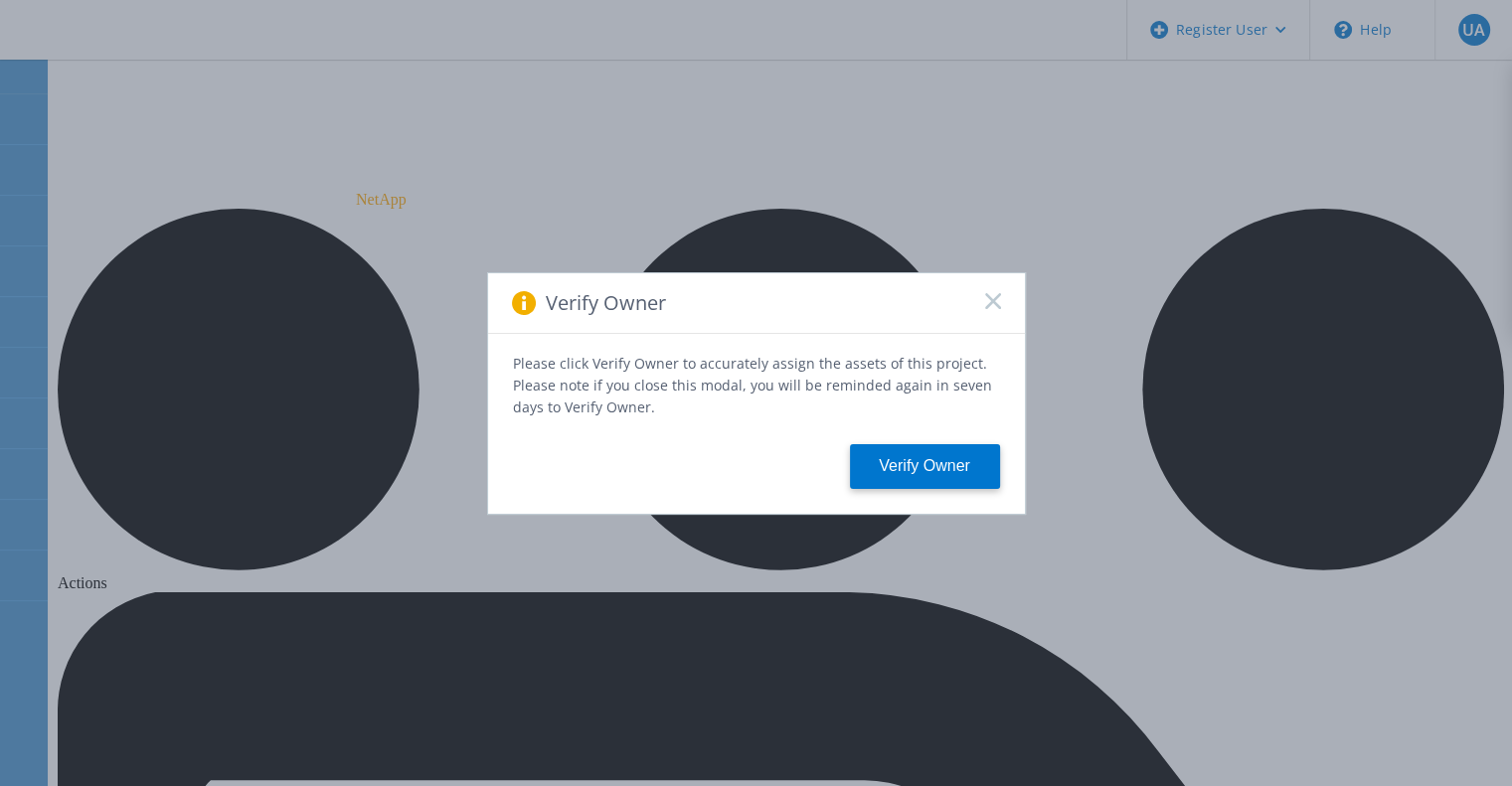 click on "Verify Owner" at bounding box center [756, 303] 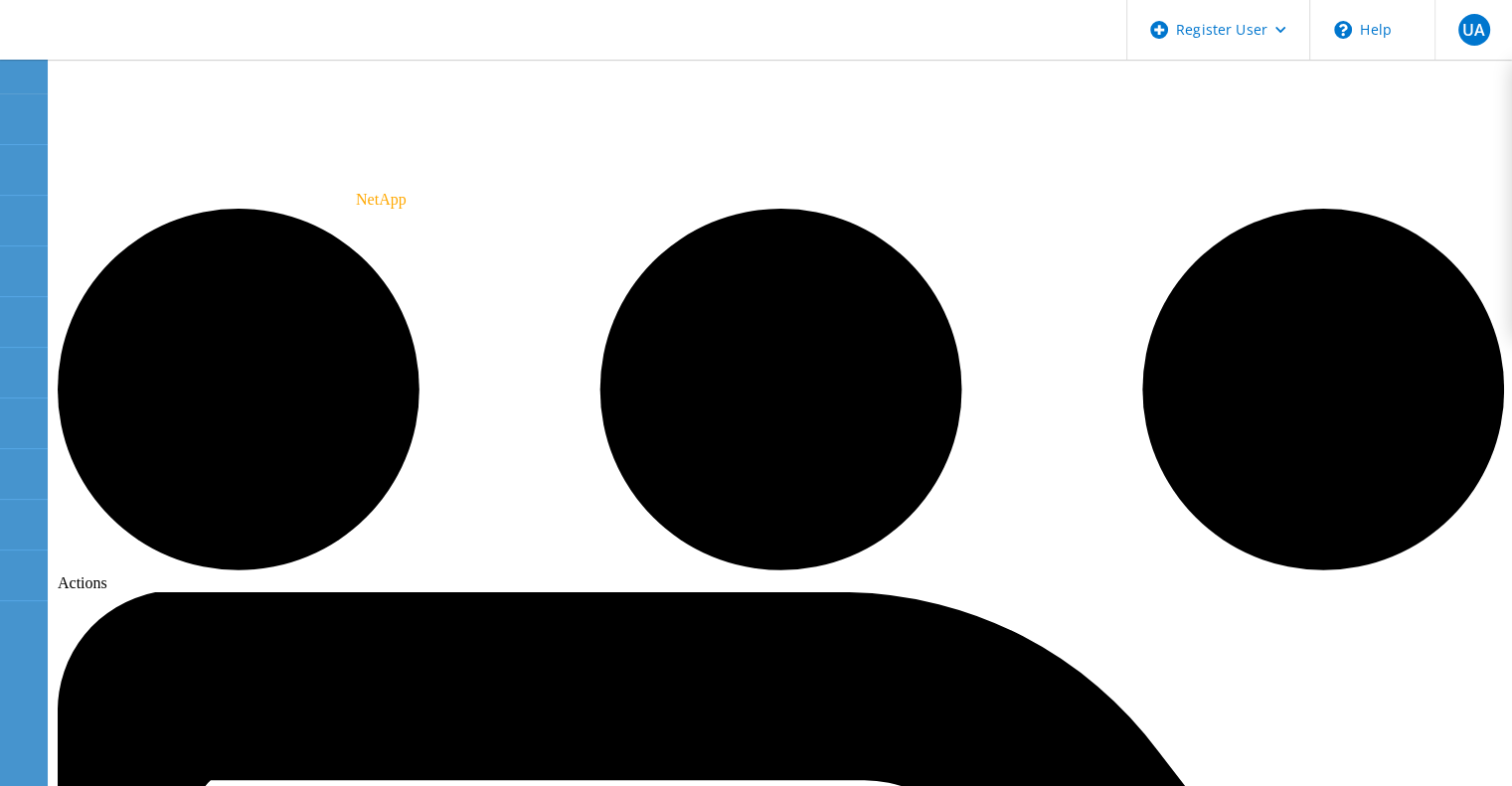 click on "Details" 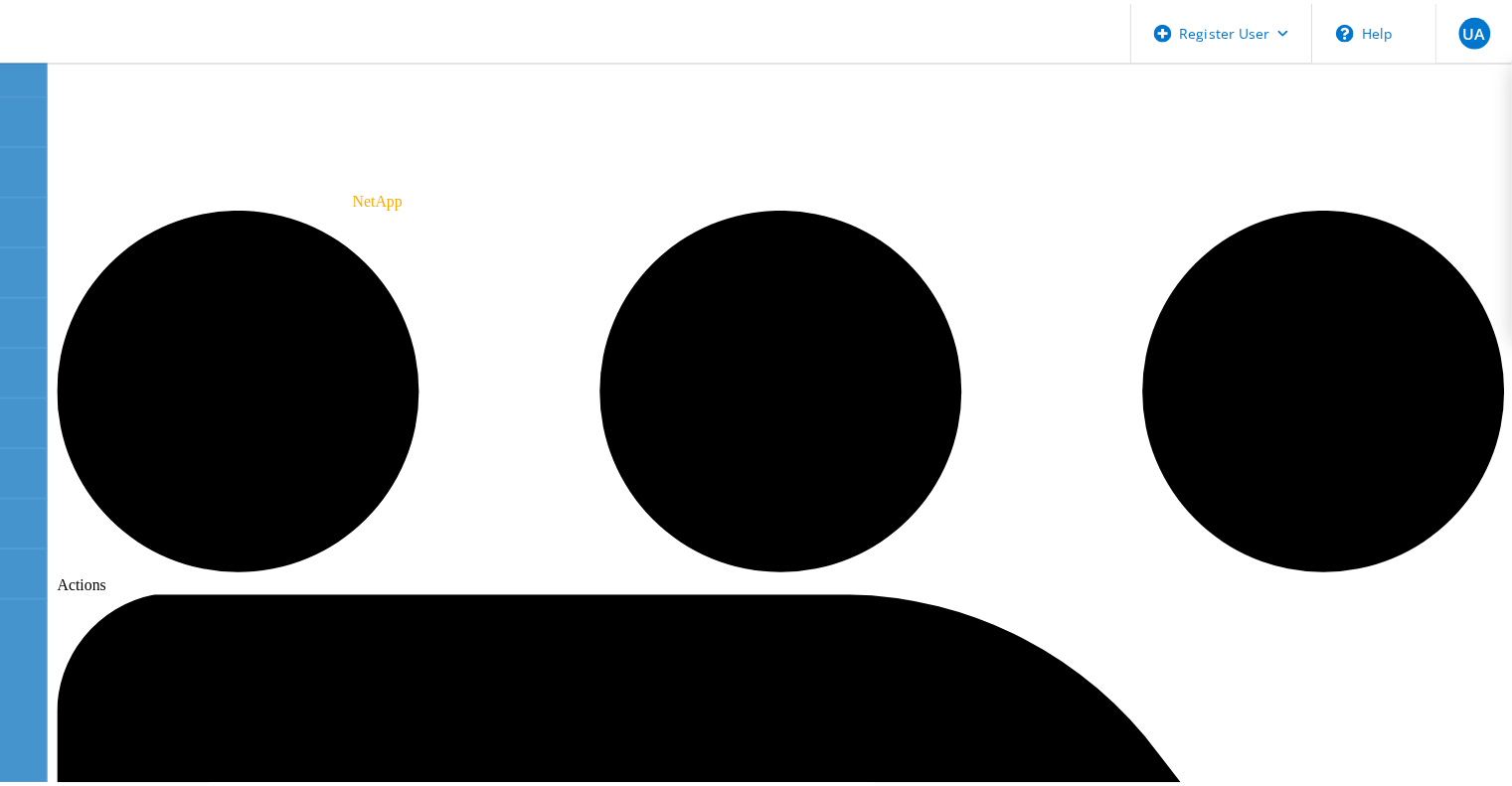 scroll, scrollTop: 0, scrollLeft: 0, axis: both 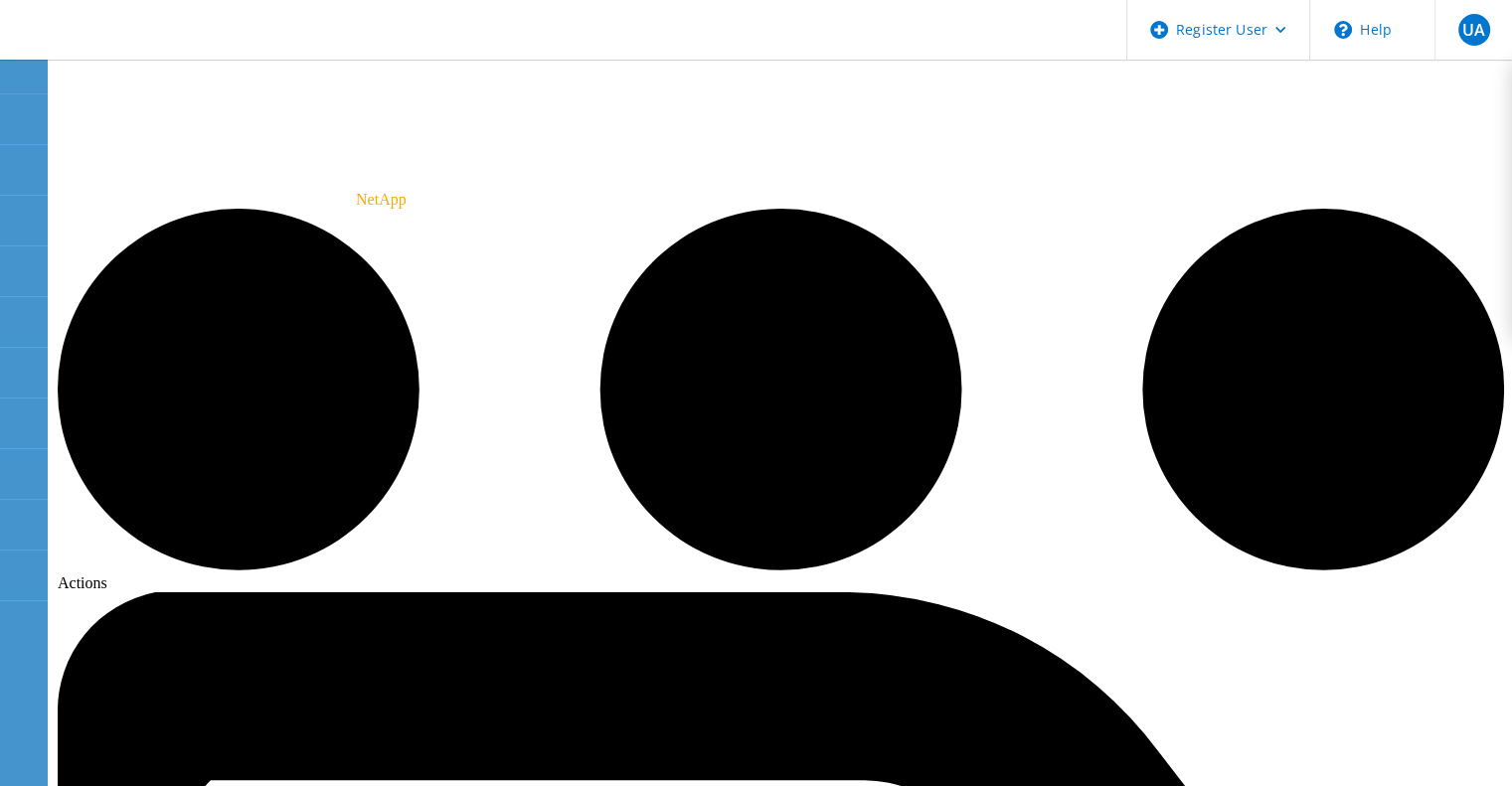 click on "Details" 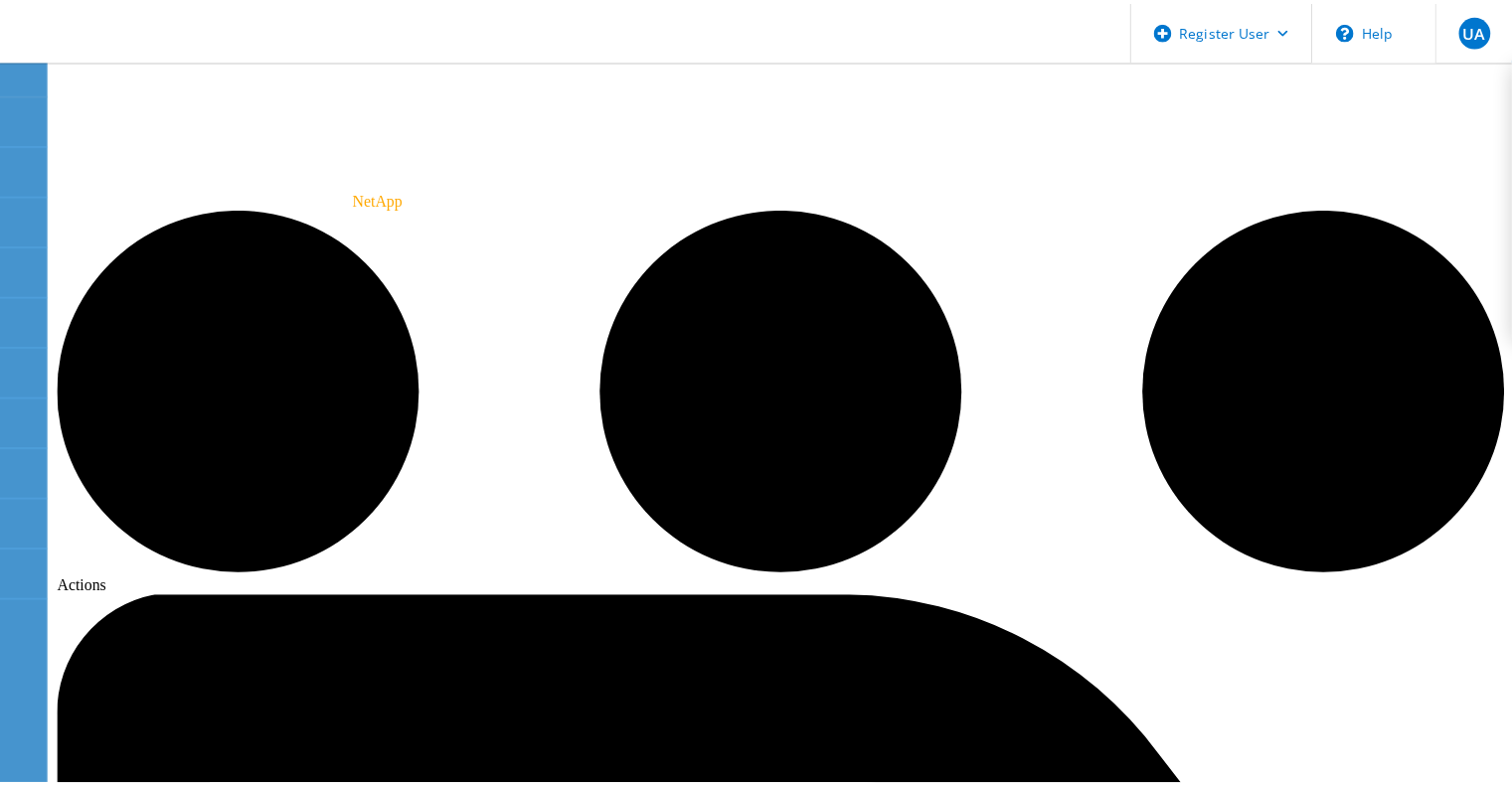 scroll, scrollTop: 0, scrollLeft: 0, axis: both 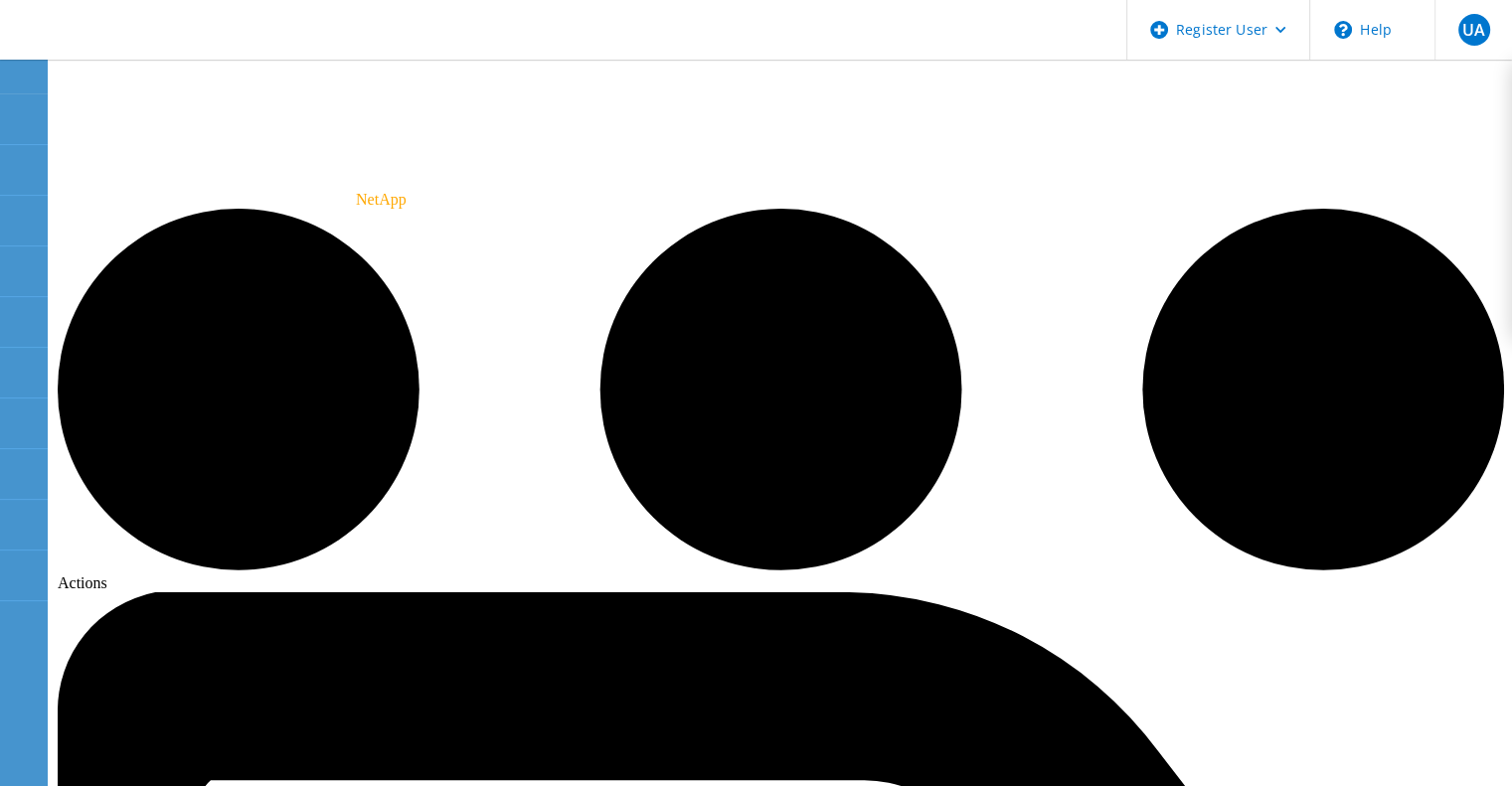click on "Details" 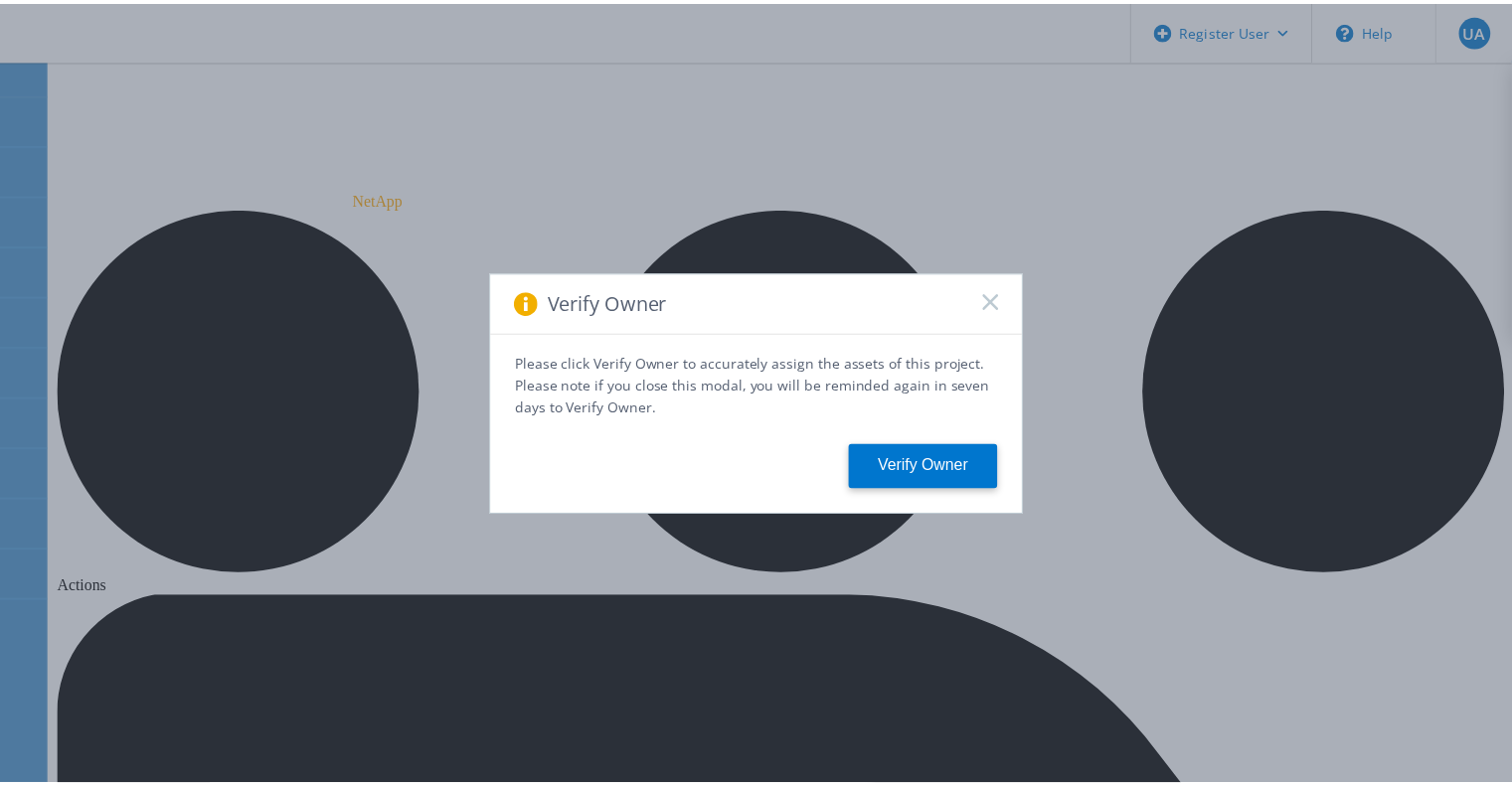 scroll, scrollTop: 0, scrollLeft: 0, axis: both 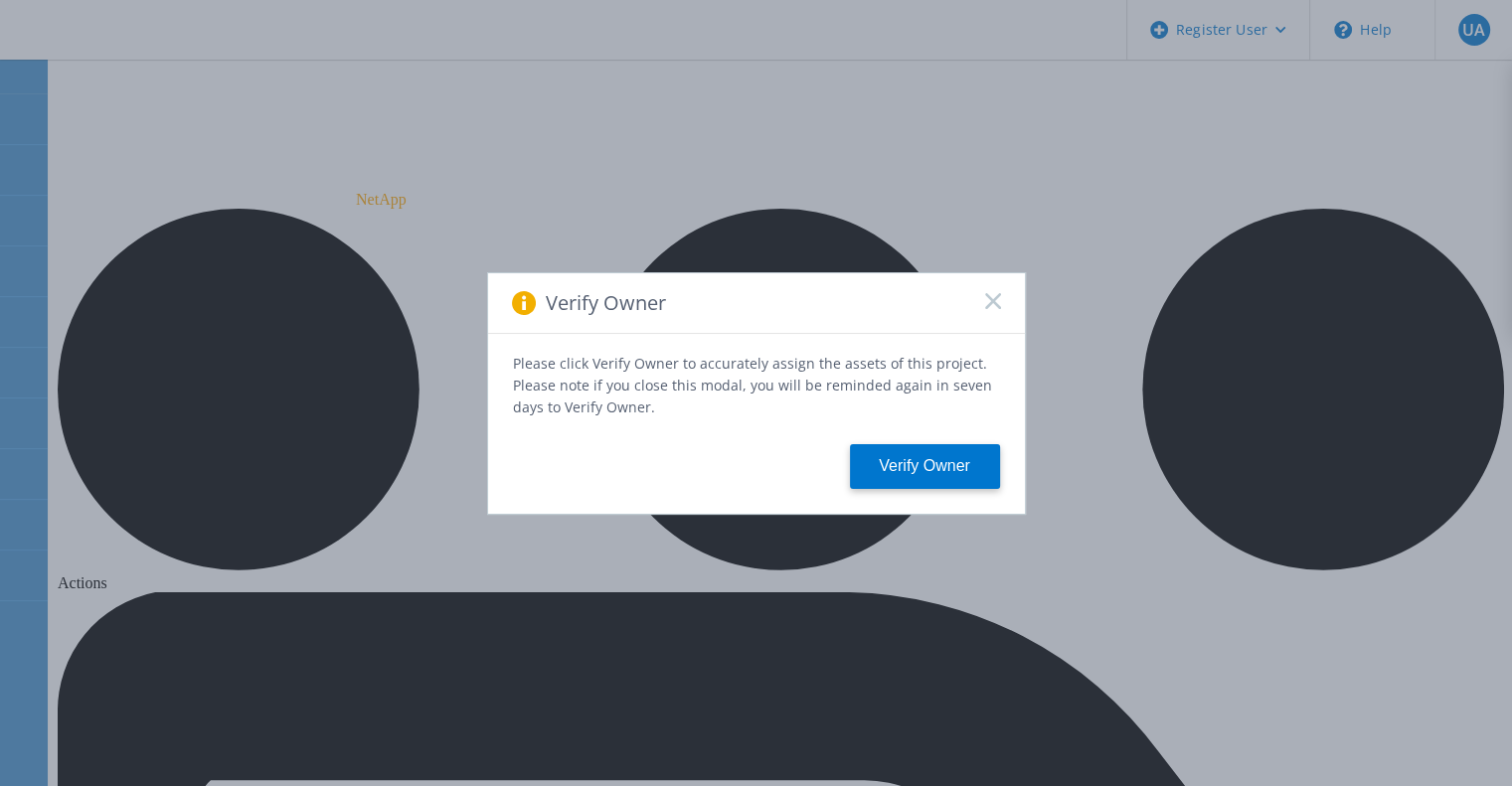 click 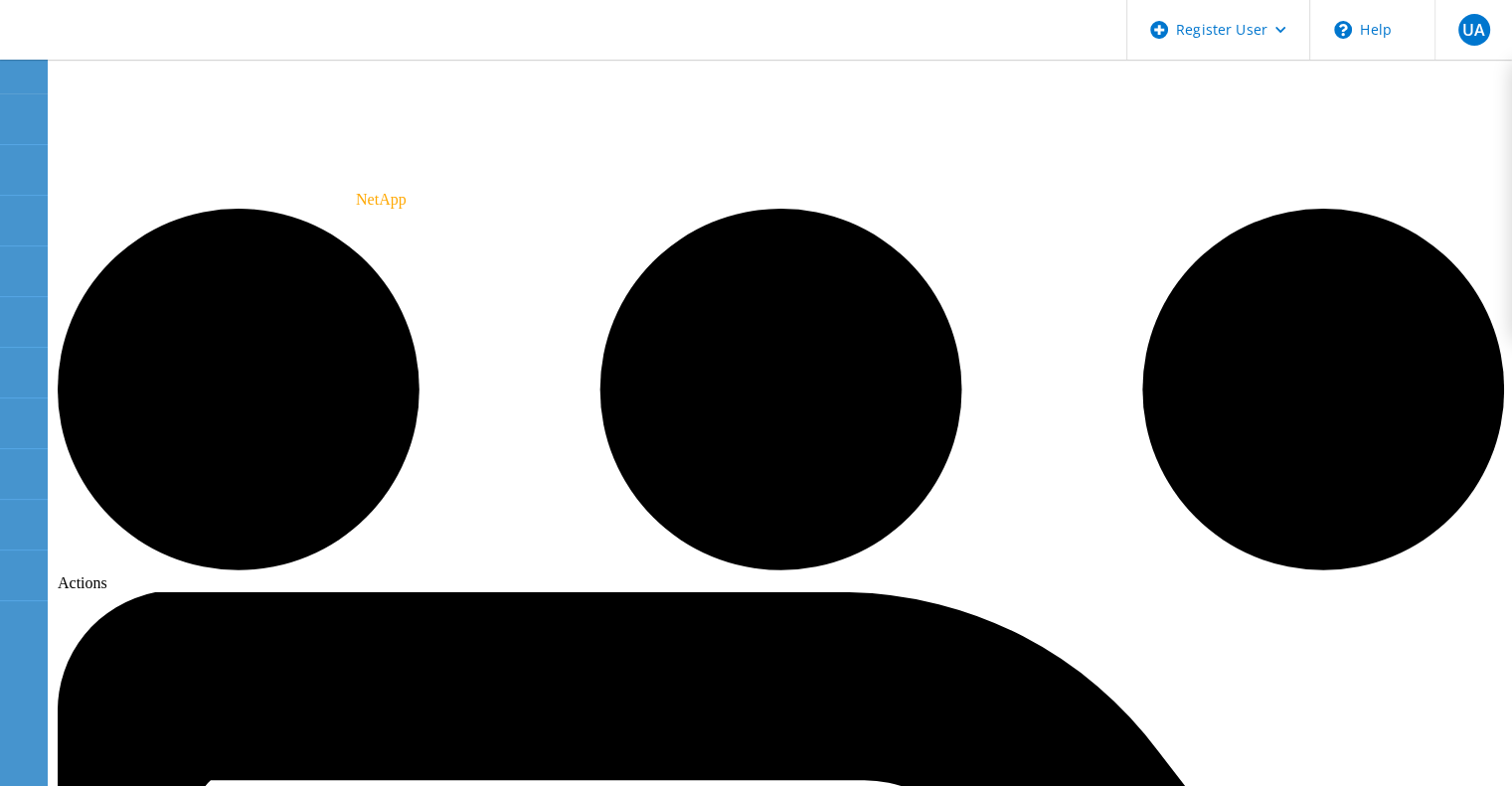 click on "Details" 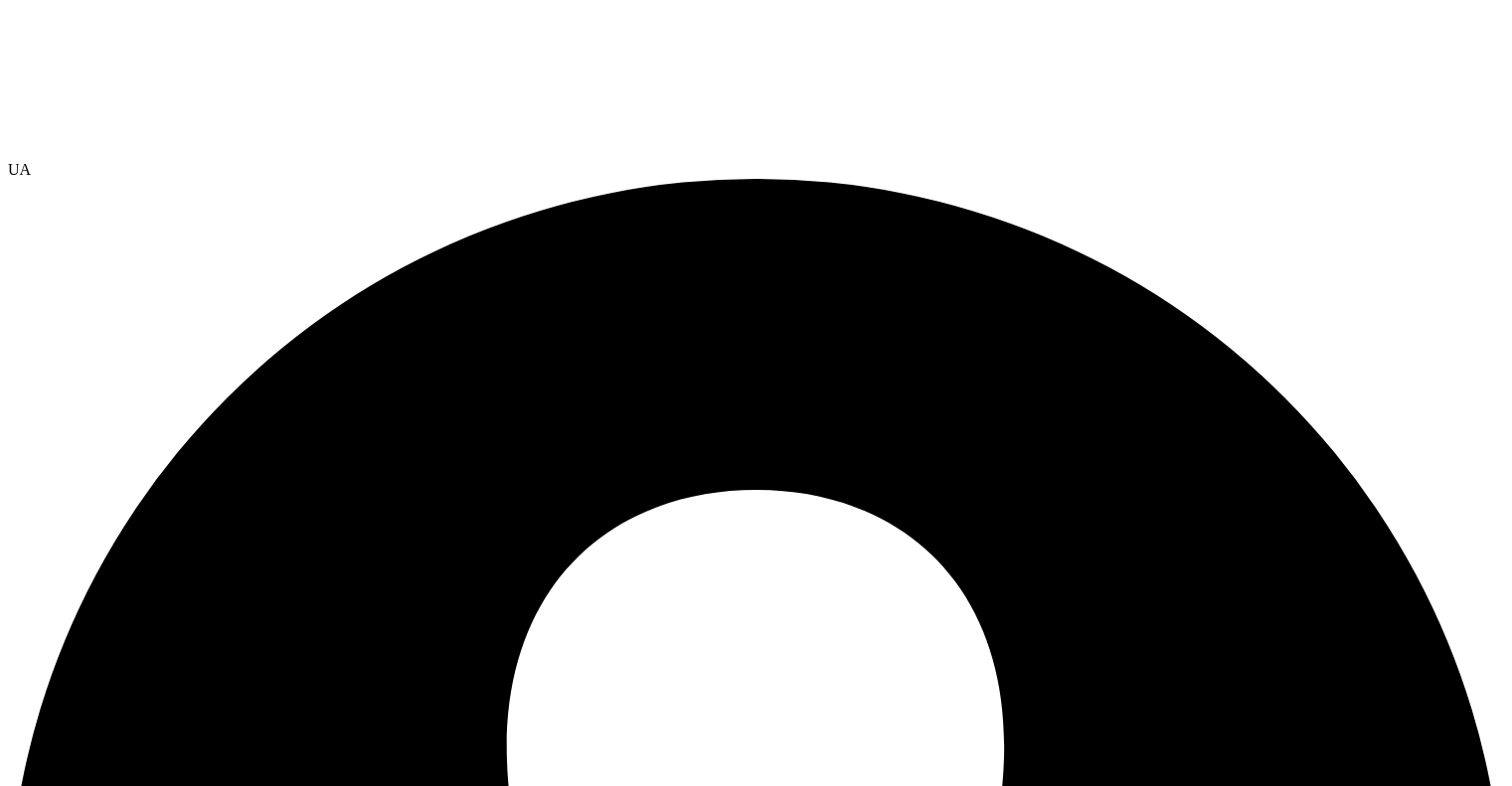 scroll, scrollTop: 0, scrollLeft: 0, axis: both 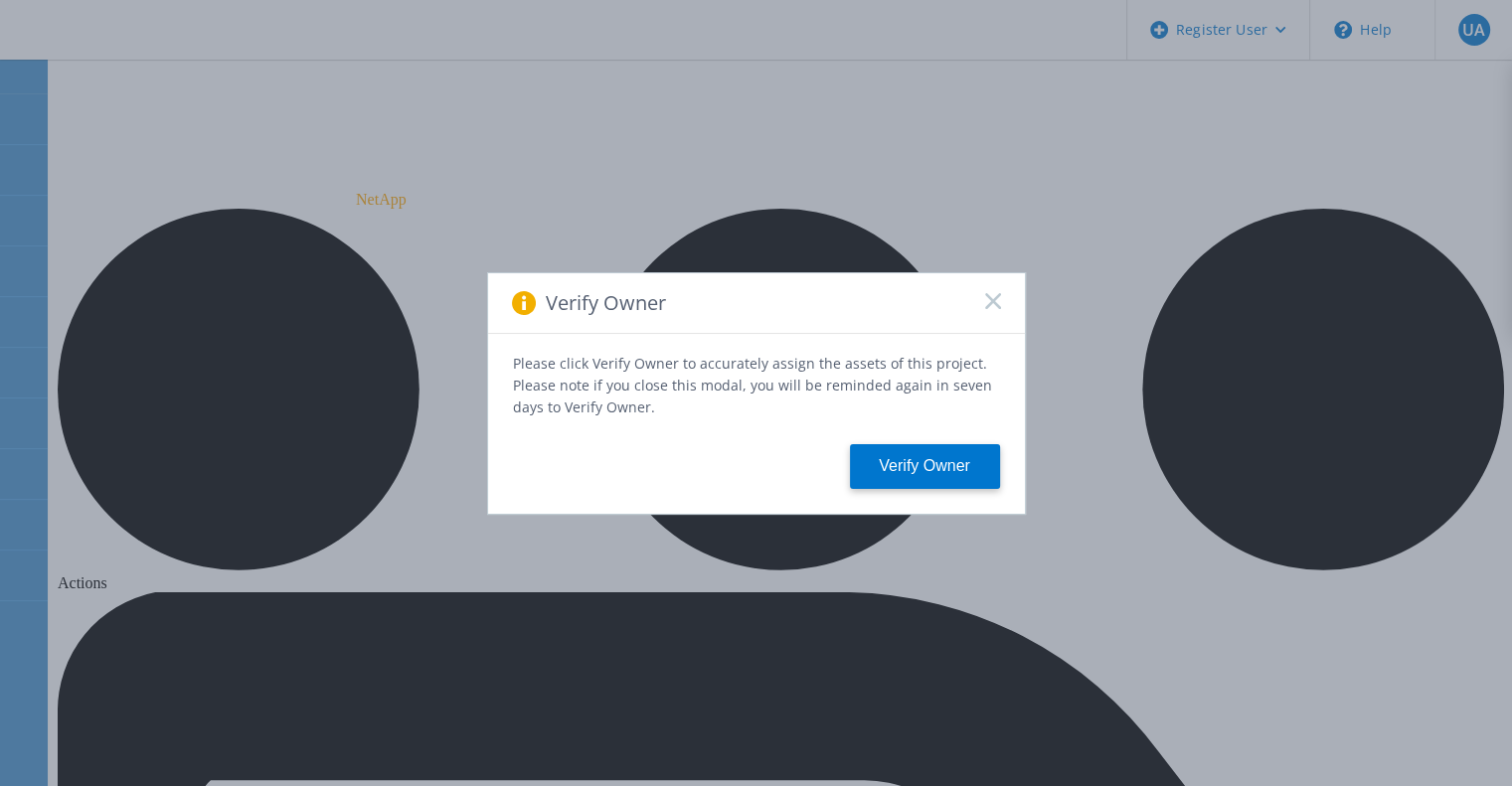 click 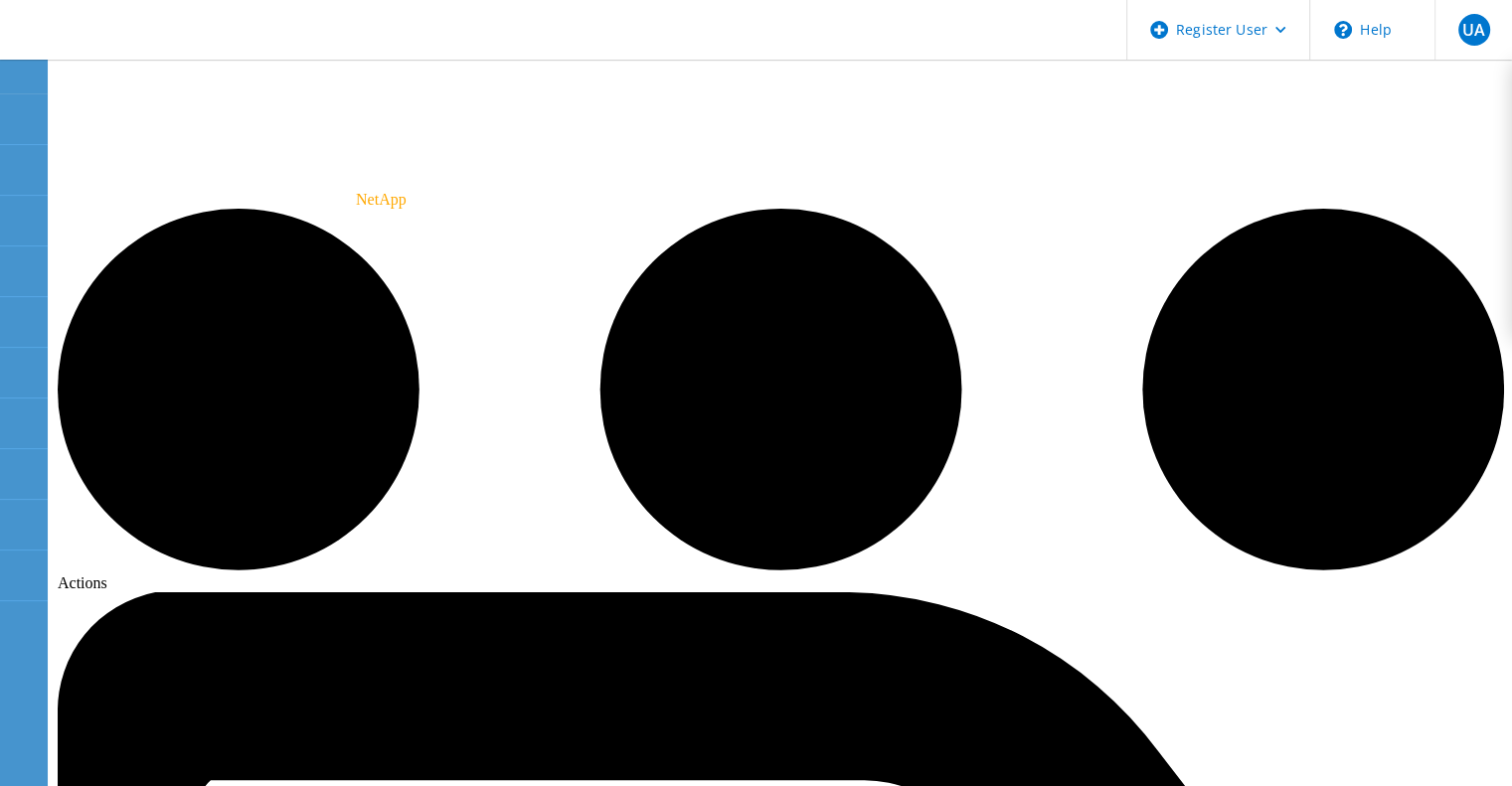 click on "Details" 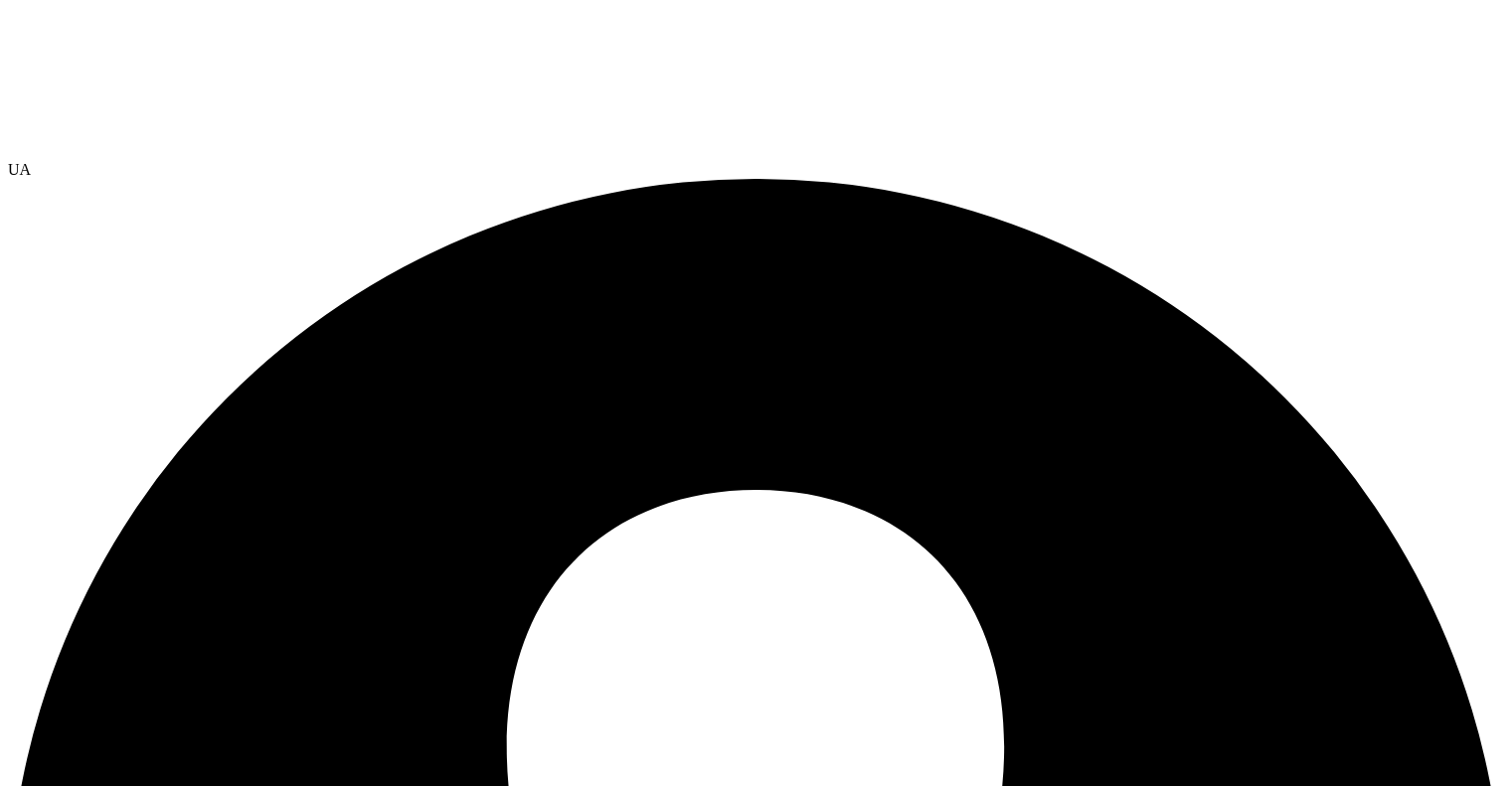 scroll, scrollTop: 0, scrollLeft: 0, axis: both 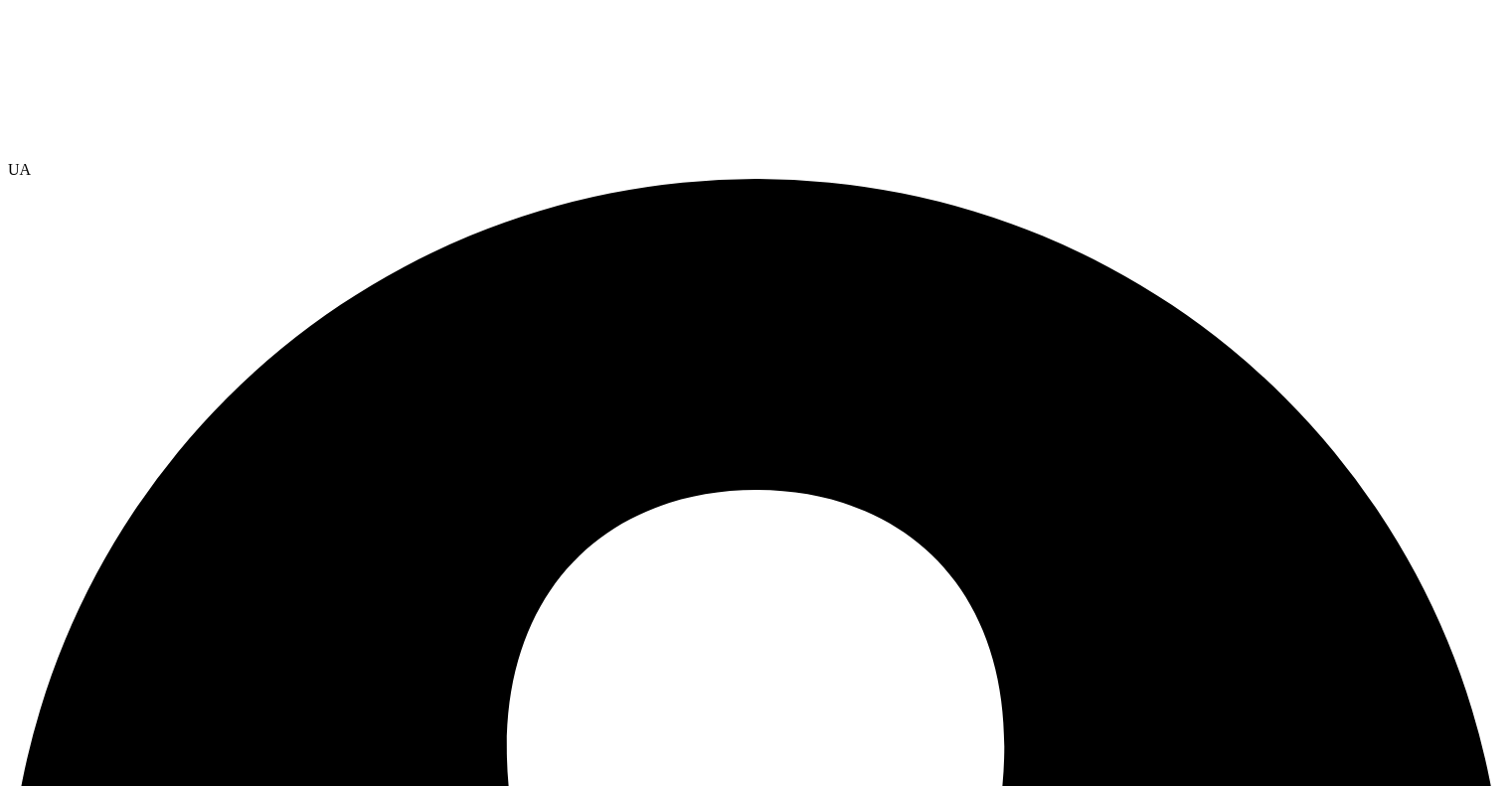 click on "Download Raw Files" at bounding box center (756, 11261) 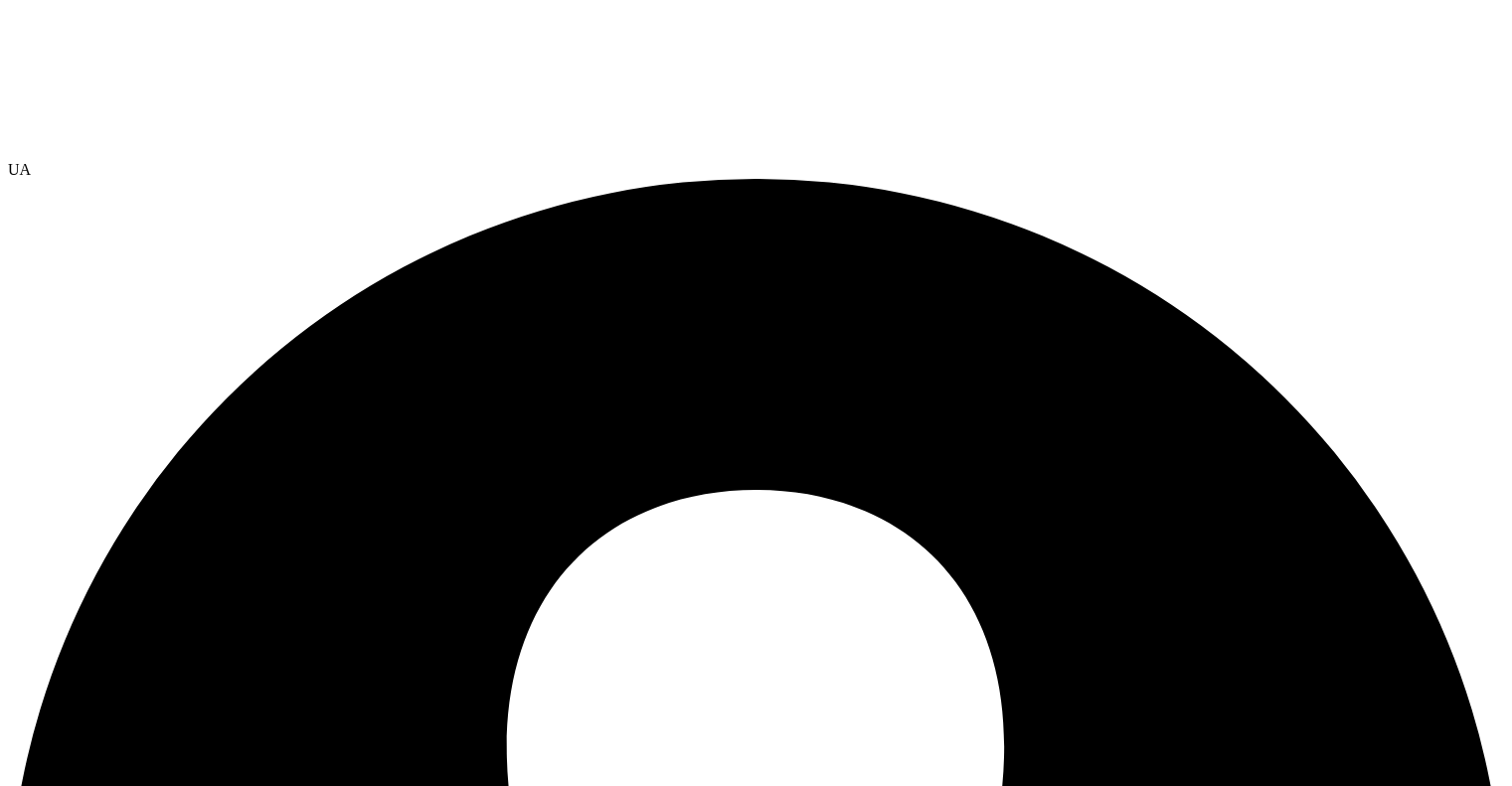 scroll, scrollTop: 0, scrollLeft: 0, axis: both 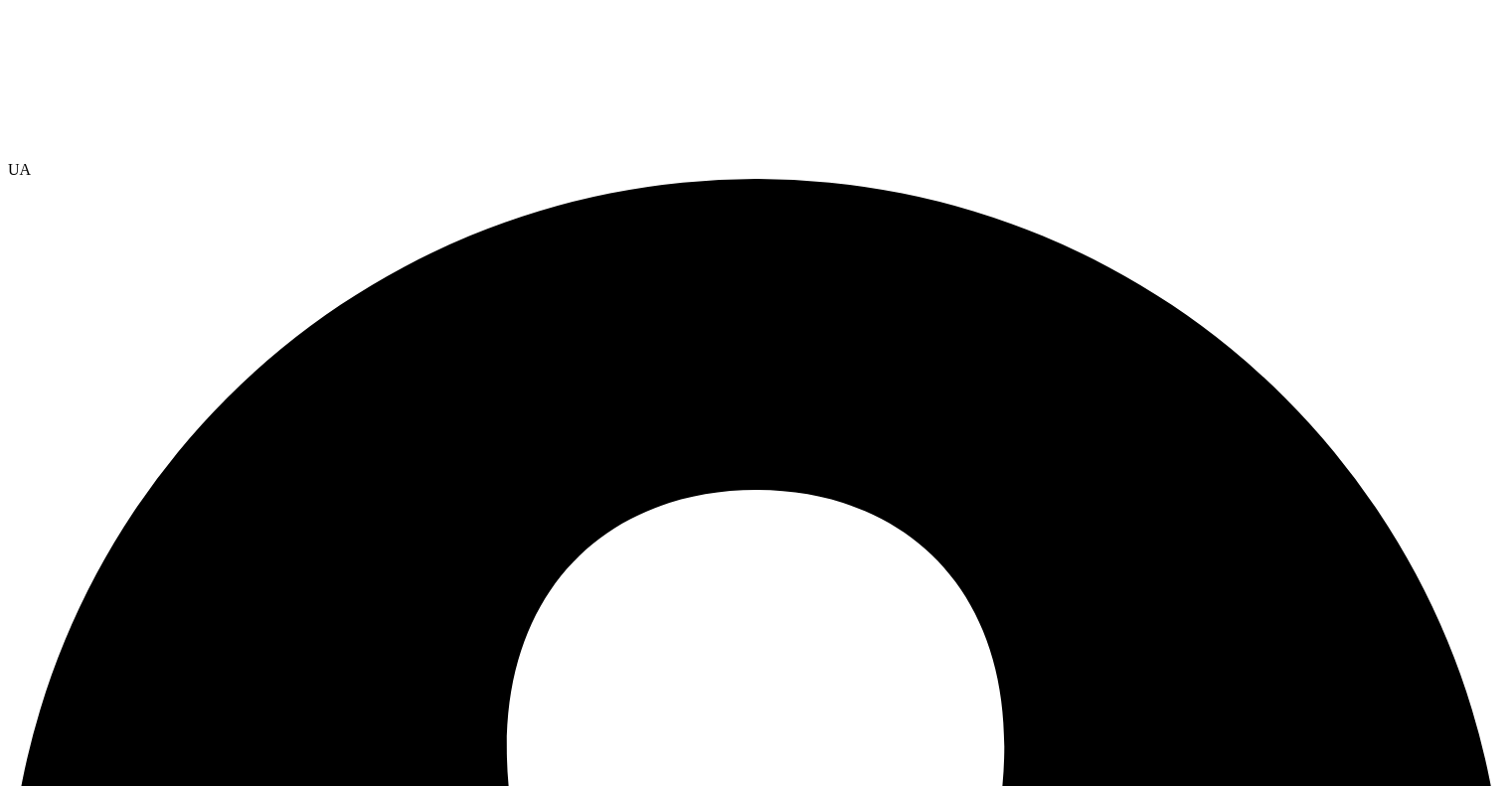 click on "Download Raw Files" at bounding box center [756, 11226] 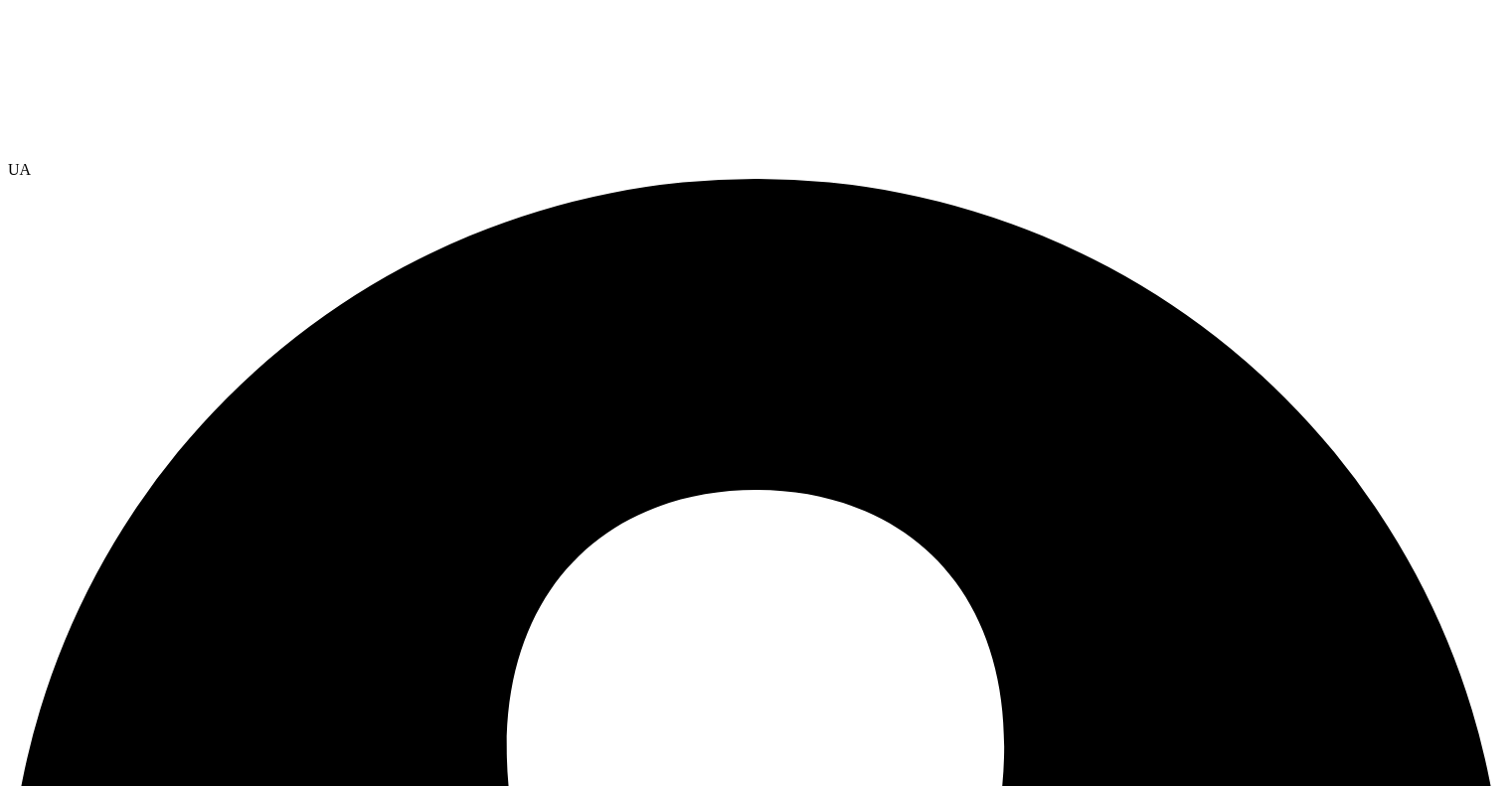 scroll, scrollTop: 0, scrollLeft: 0, axis: both 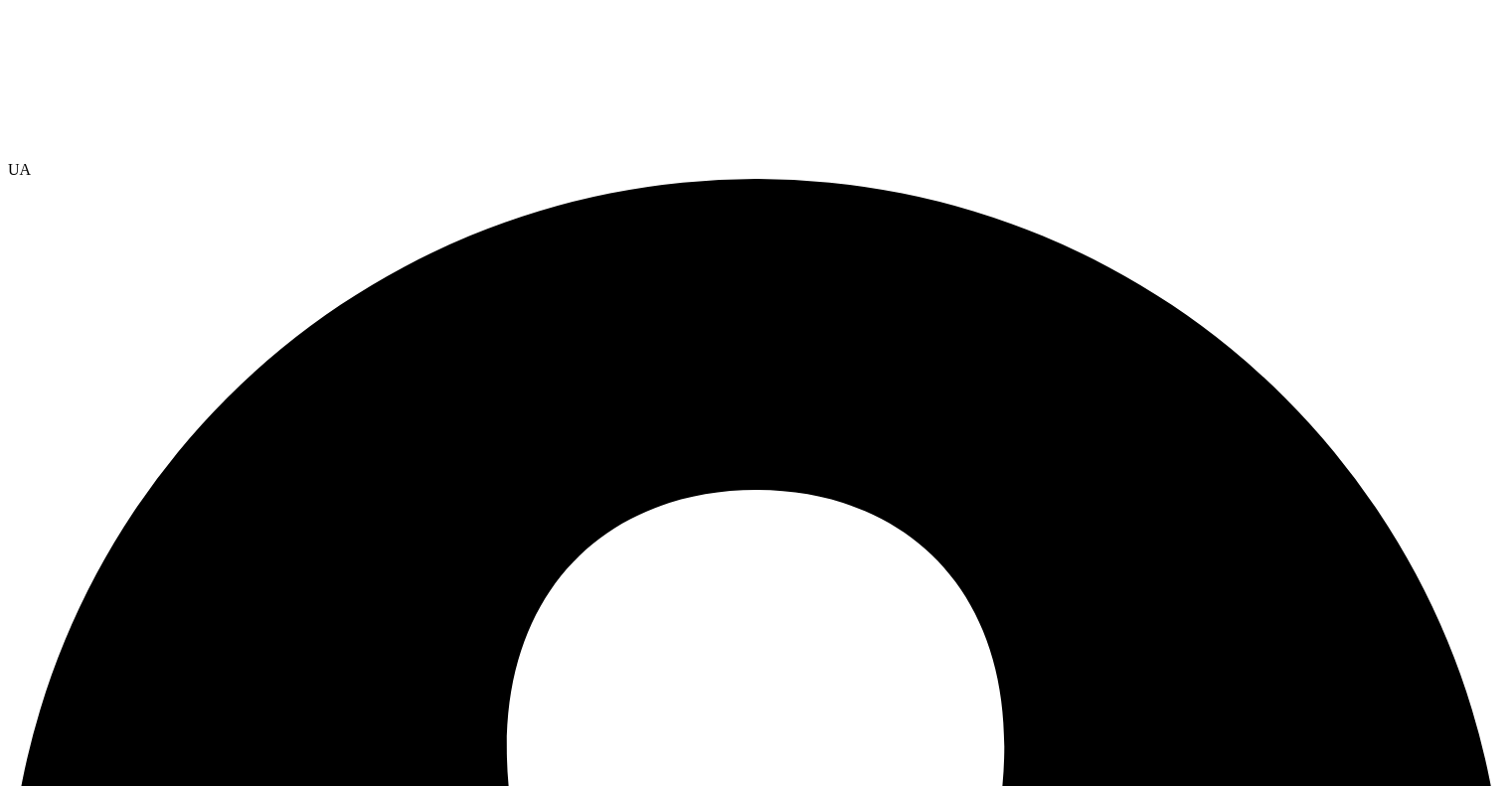 click on "Download Raw Files" at bounding box center (756, 11162) 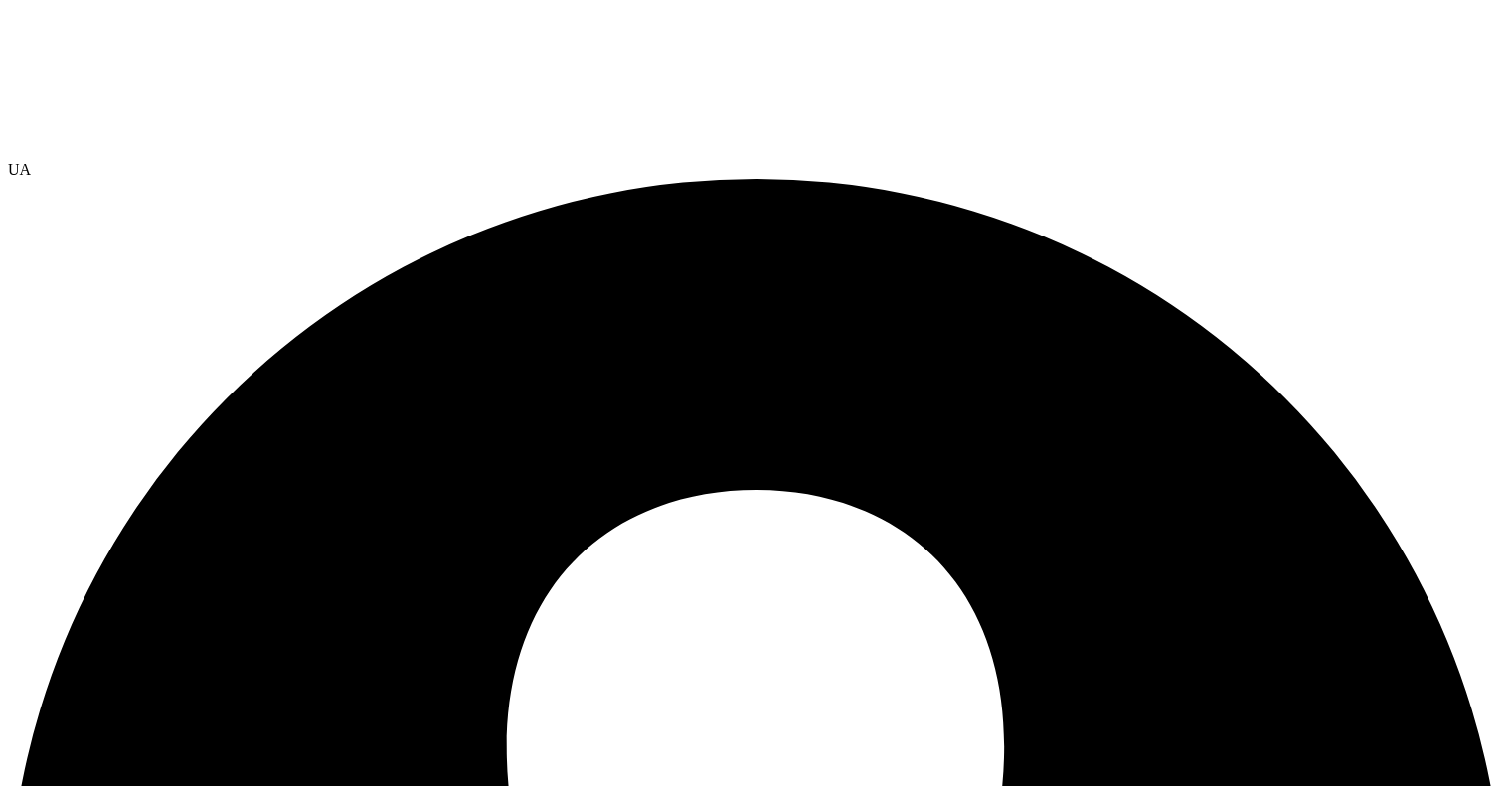 scroll, scrollTop: 0, scrollLeft: 0, axis: both 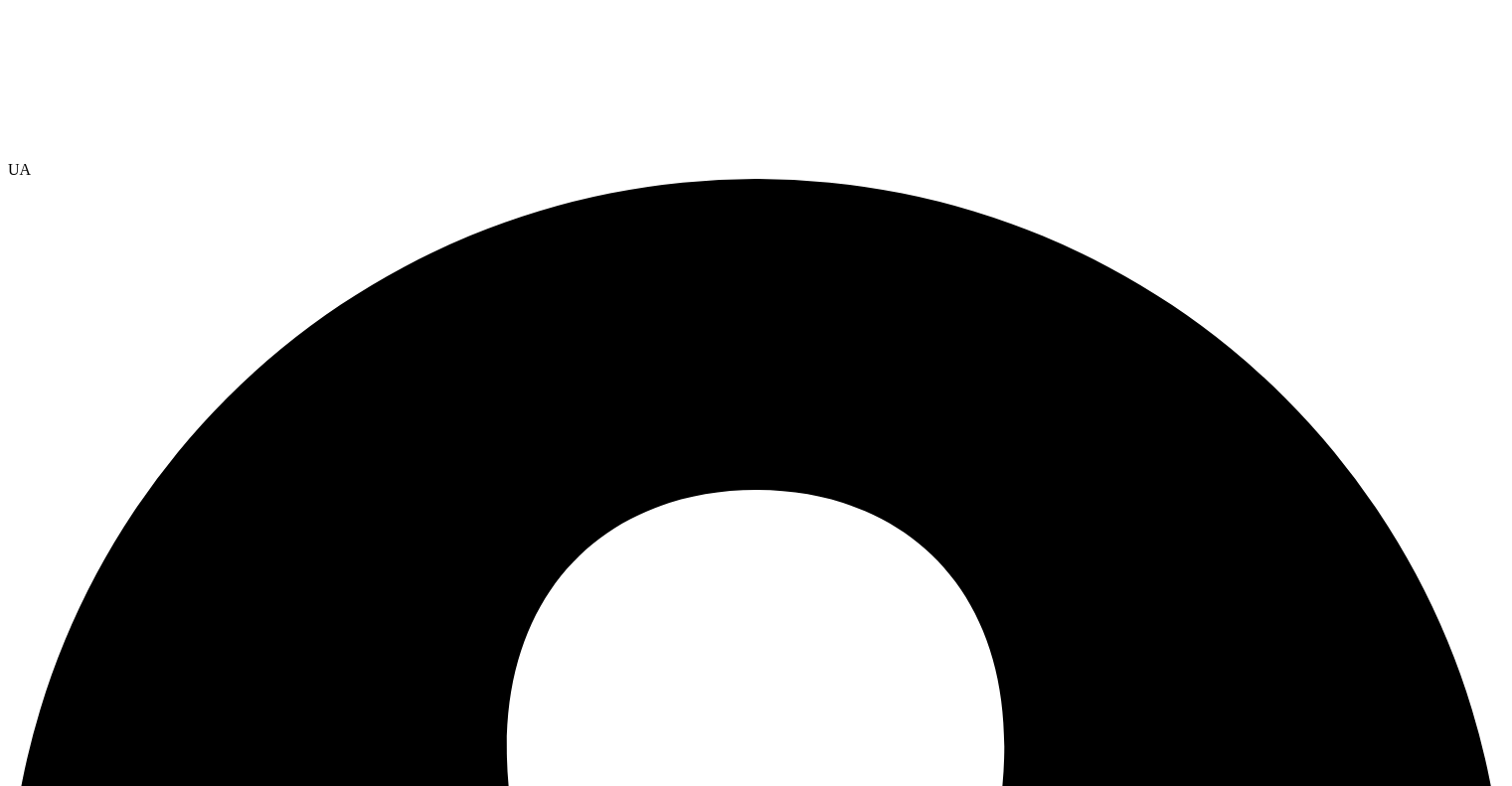 click on "Download Raw Files" at bounding box center (756, 11325) 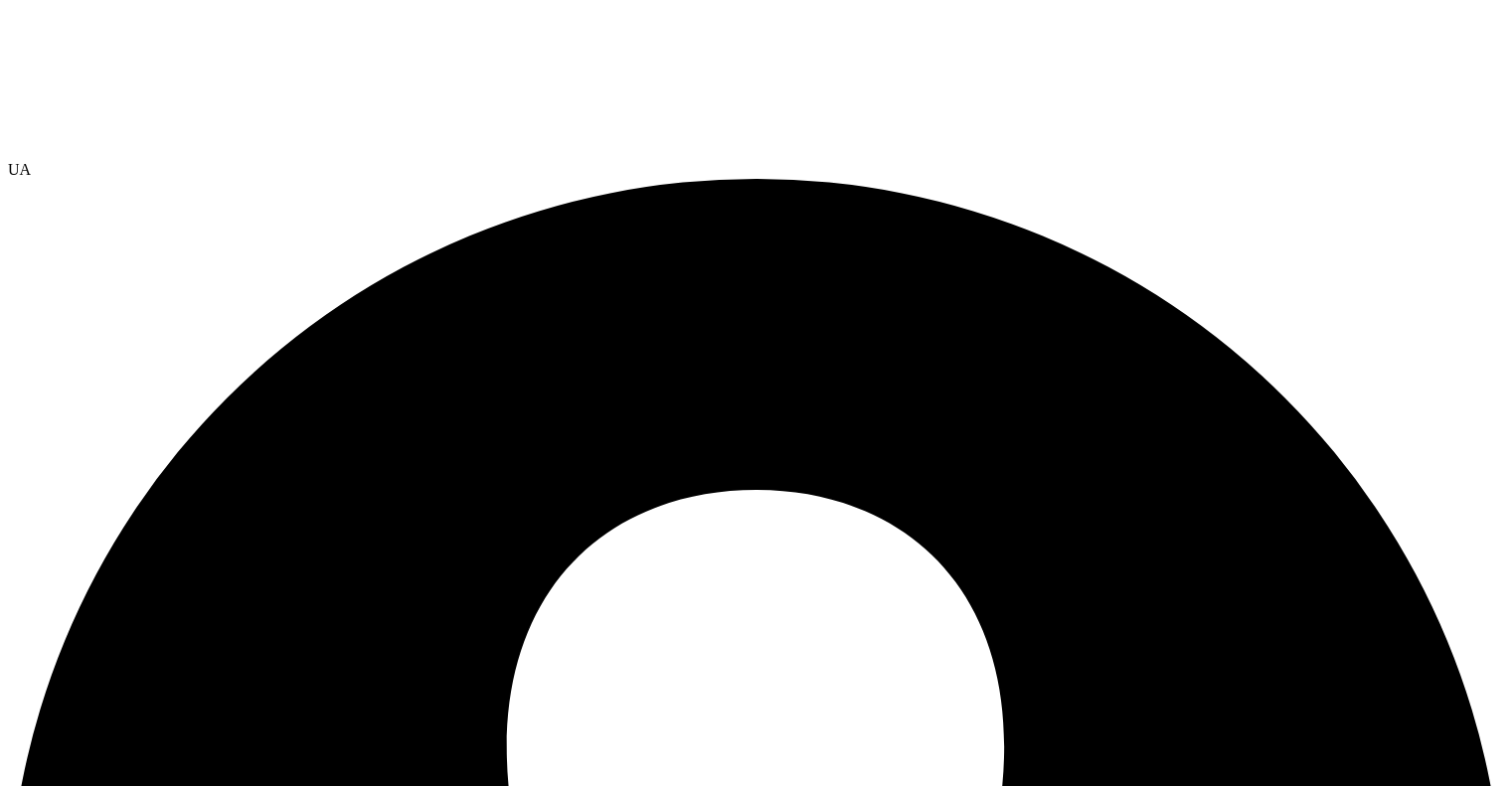 scroll, scrollTop: 0, scrollLeft: 0, axis: both 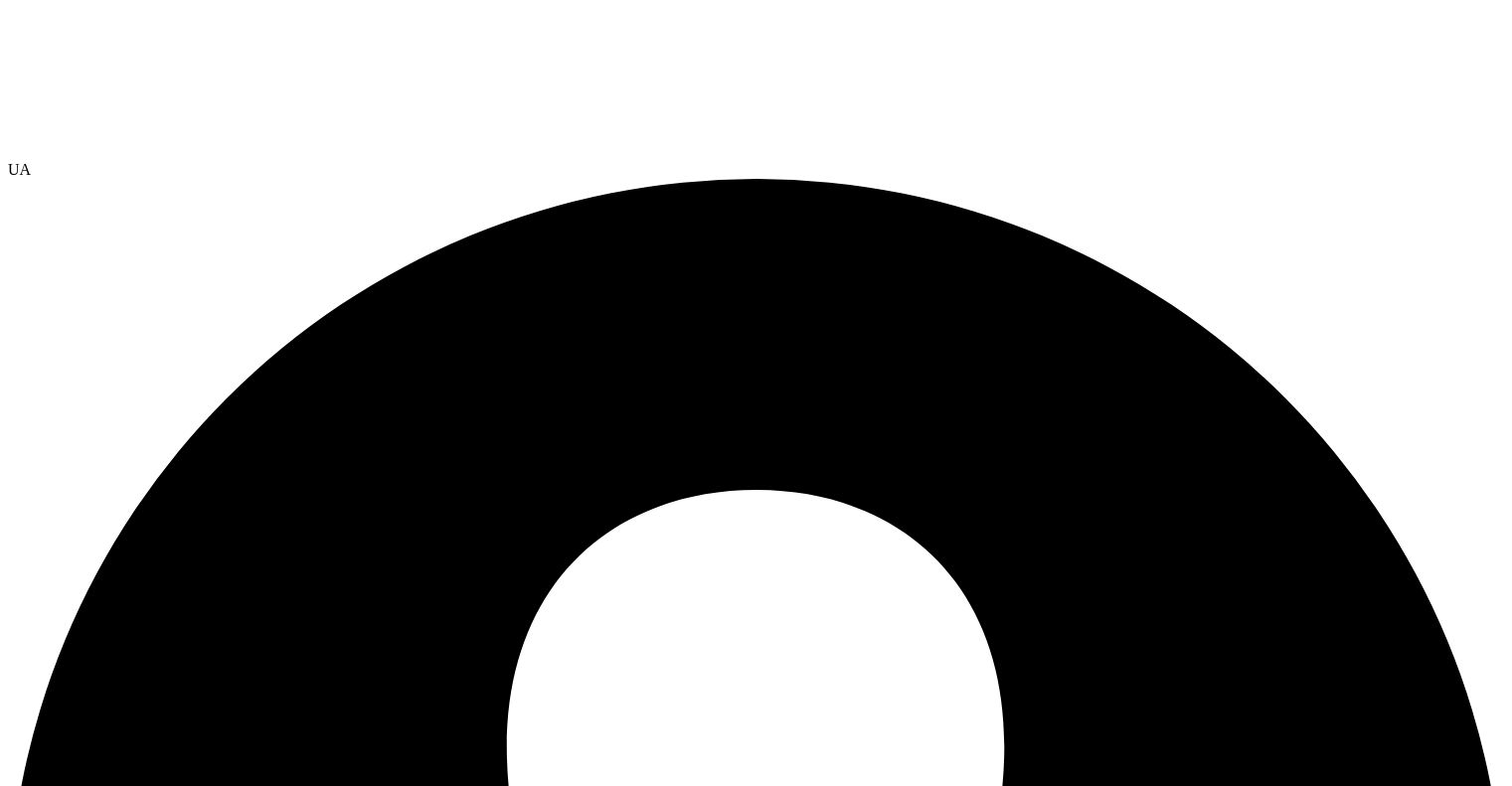 click on "Download Raw Files" at bounding box center [756, 11325] 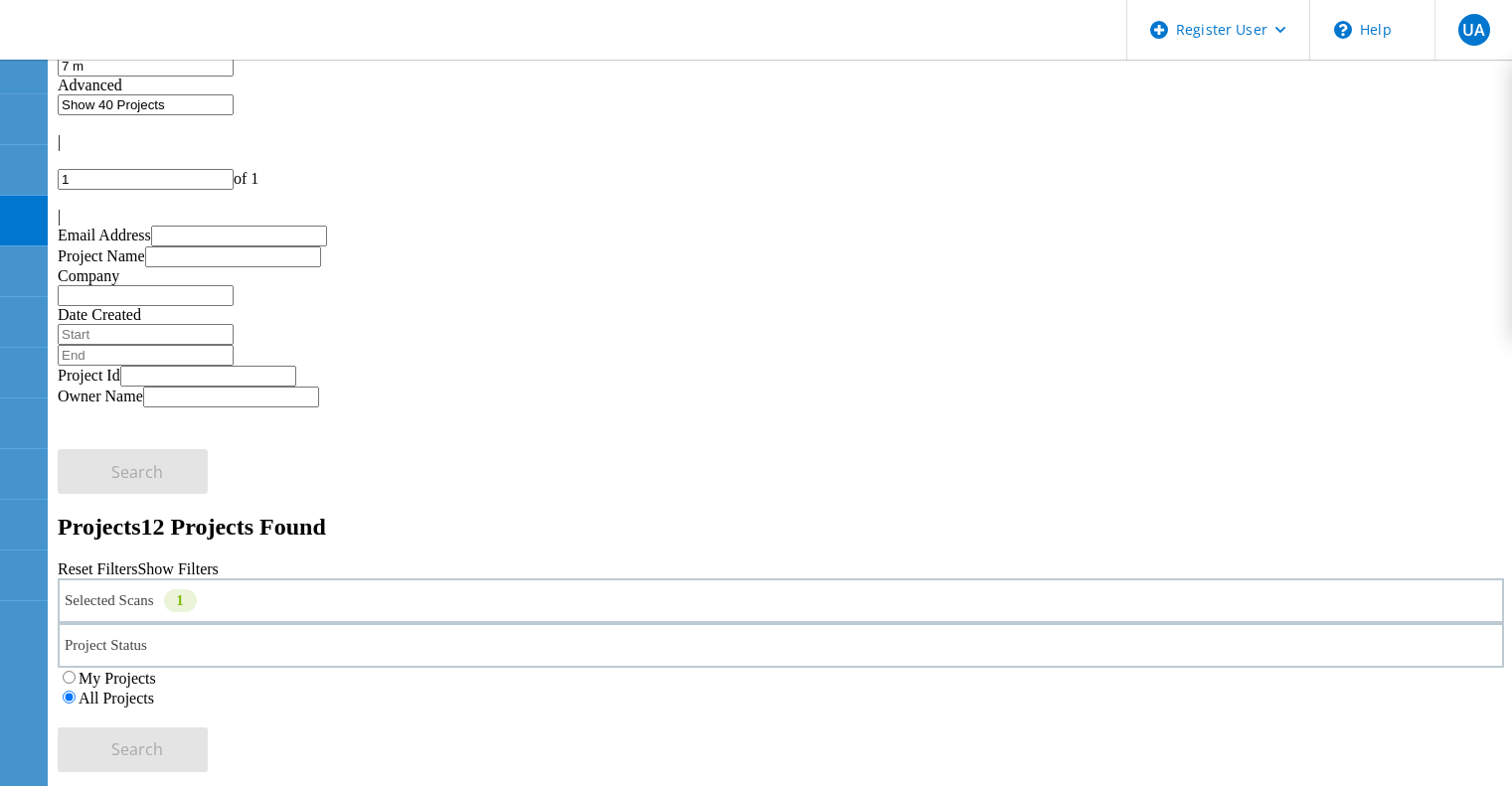 scroll, scrollTop: 0, scrollLeft: 0, axis: both 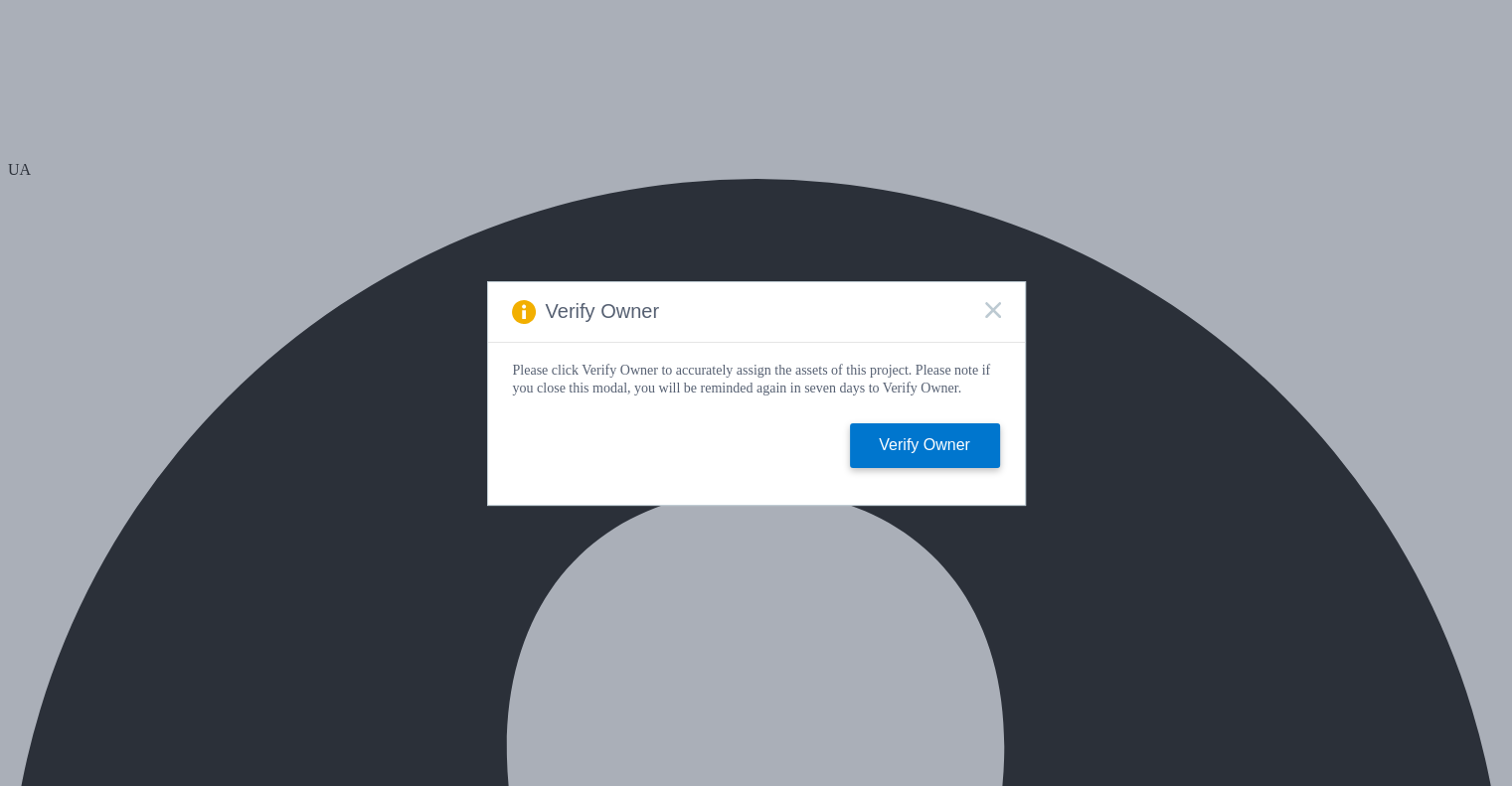 click on "Verify Owner" at bounding box center (602, 312) 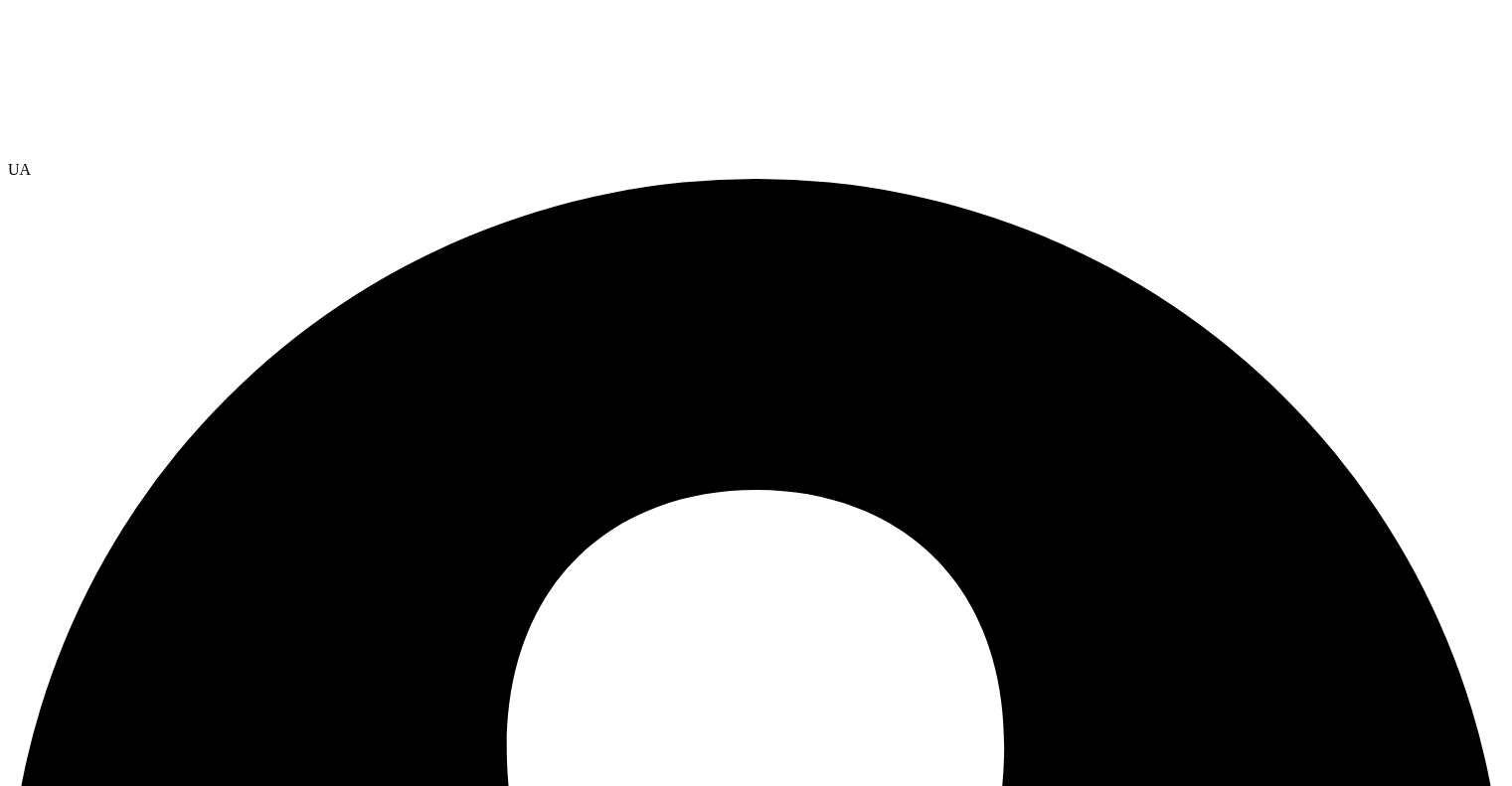 scroll, scrollTop: 0, scrollLeft: 0, axis: both 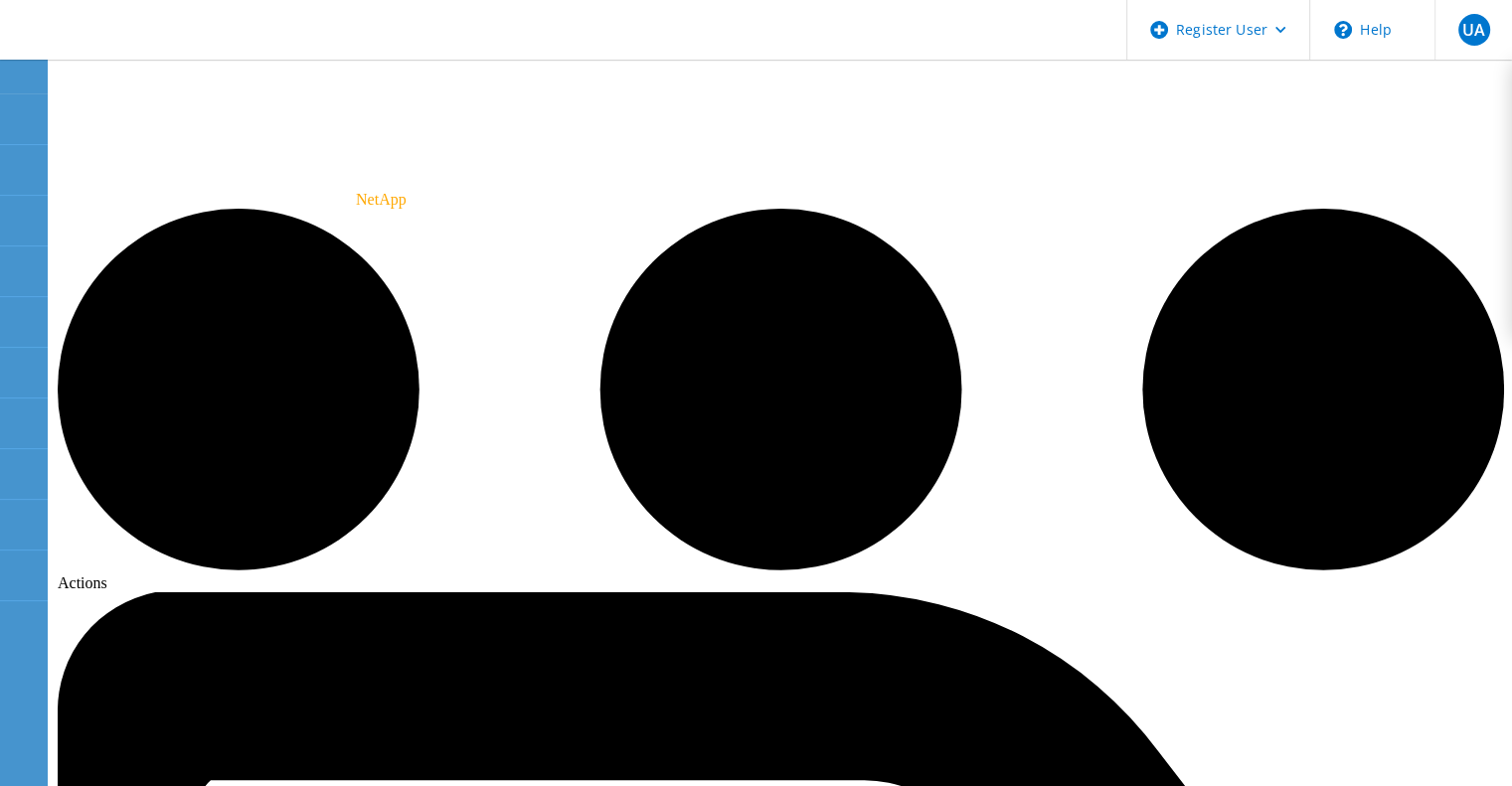 click on "Verify Owner Warning: Please click Verify Owner to accurately assign the assets of this project.  Start A Tech Refresh
We will assist you in defining tech refresh requirements and sizing an optimal configuration.  Update   This project has new functionality available. To view the changes, please click Update.   Owner:  [COMPANY]  Requested By:  ,  Date:  [DATE] Version:  8.1 7-mode Project ID:  173069 Objects Nodes 2 Volumes 15 Shelves 2 Disks 41 Physical Capacity Total Physical Capacity 7.51 TiB Free Space     2.47 TiB    32.9% Used Space     5.04 TiB    67.1% Logical Capacity Total Logical Capacity 5.47 TiB Deduplication Ratio 1.03:1 Compression Ratio 1.05:1 Used Space     5.03 TiB Deduplication     183.29 GiB Compression     264.09 GiB Nodes Disks Aggregates Volumes Features Nodes  |  1 of 1  |  NODE NAME MODEL ONTAP VERSION CACHE SIZE TOTAL SIZE (GiB) TOTAL USED (GiB) TOTAL FREE (GiB) dpackfiler1 FAS2240-2 8.1   7839.74 5176.07 2663.67 dpackfiler2 FAS2240-2 8.1   548.31 10.37 537.95" 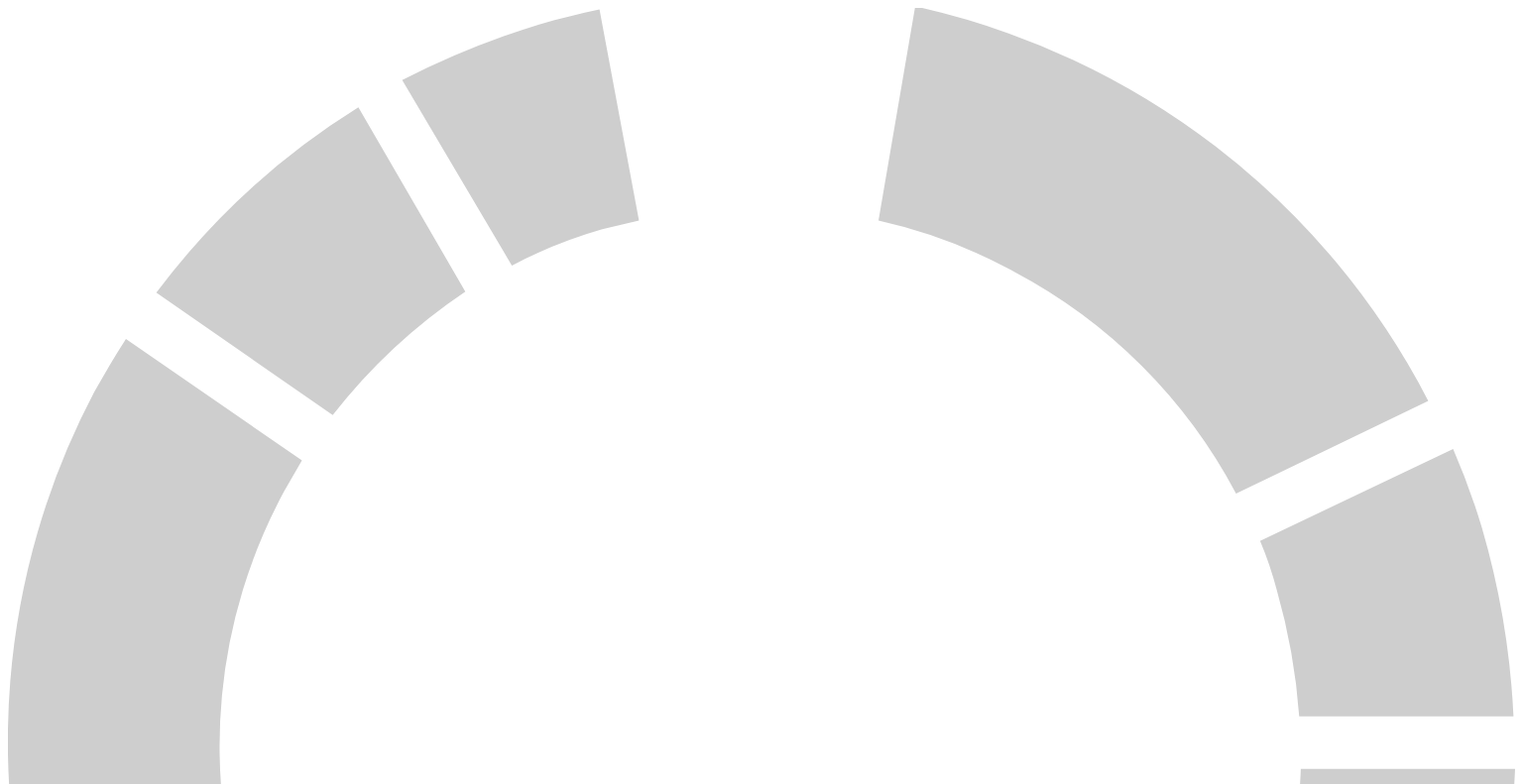 scroll, scrollTop: 0, scrollLeft: 0, axis: both 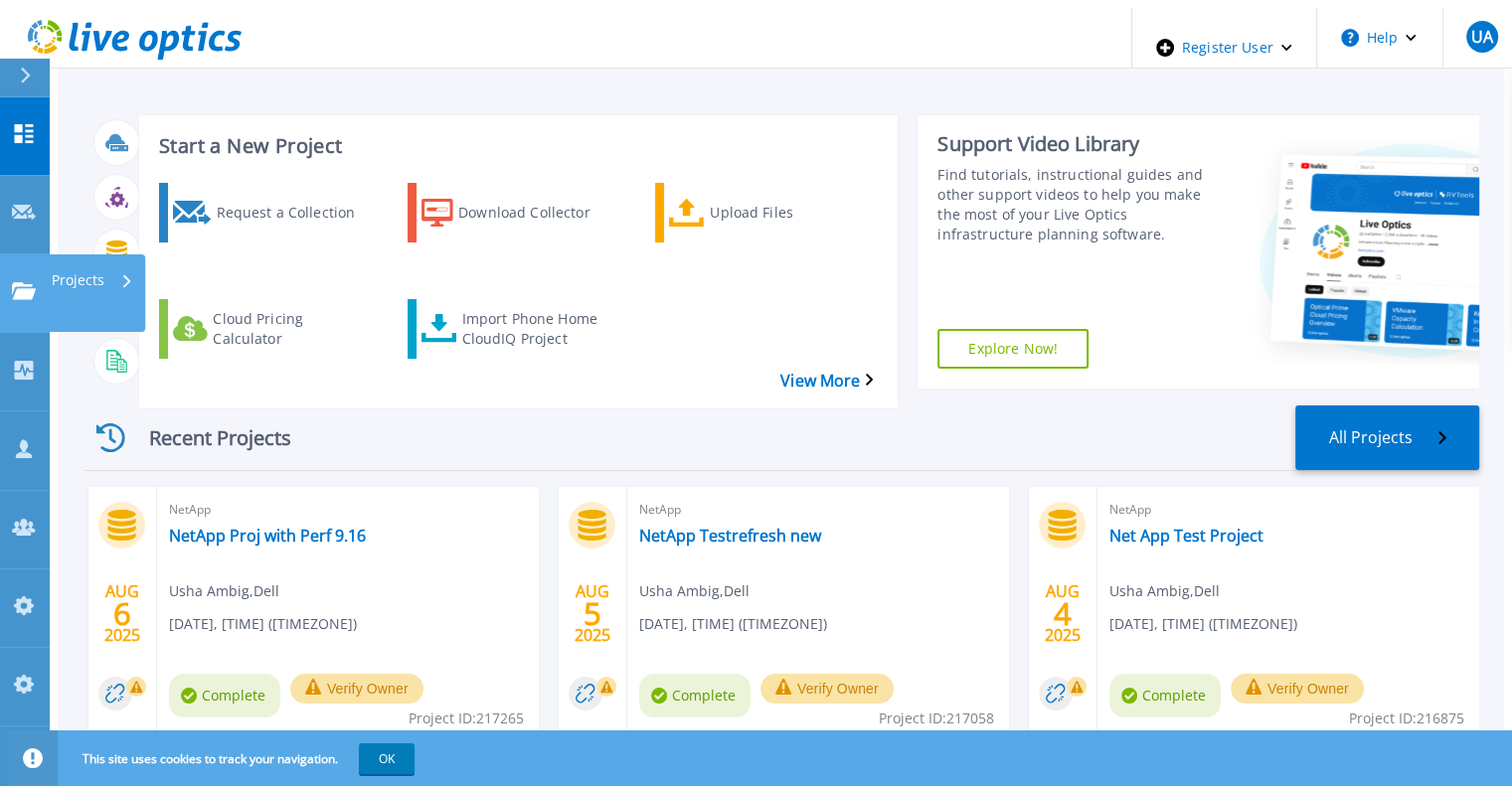 click on "Projects" at bounding box center [78, 280] 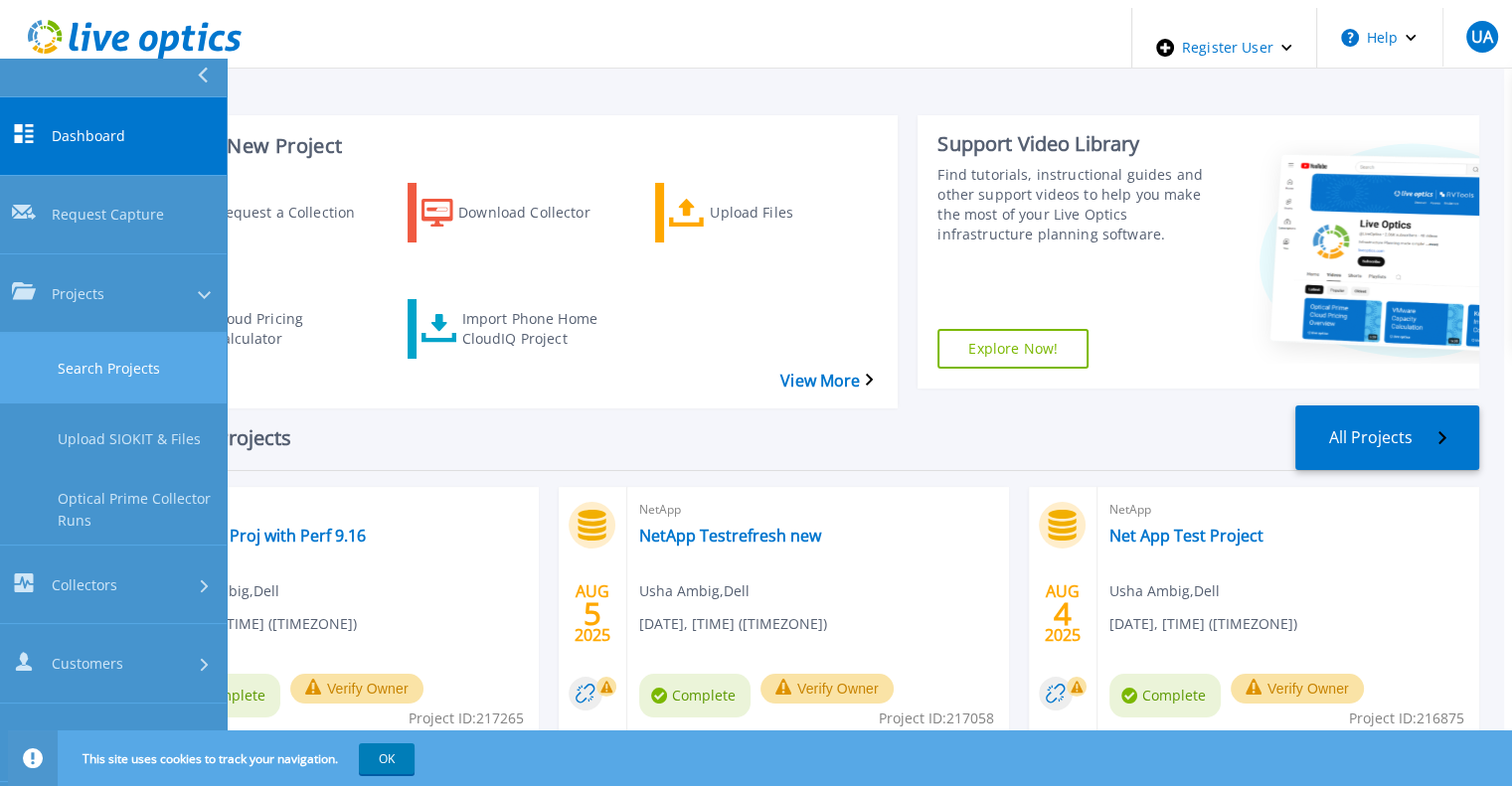 click on "Search Projects" at bounding box center [113, 368] 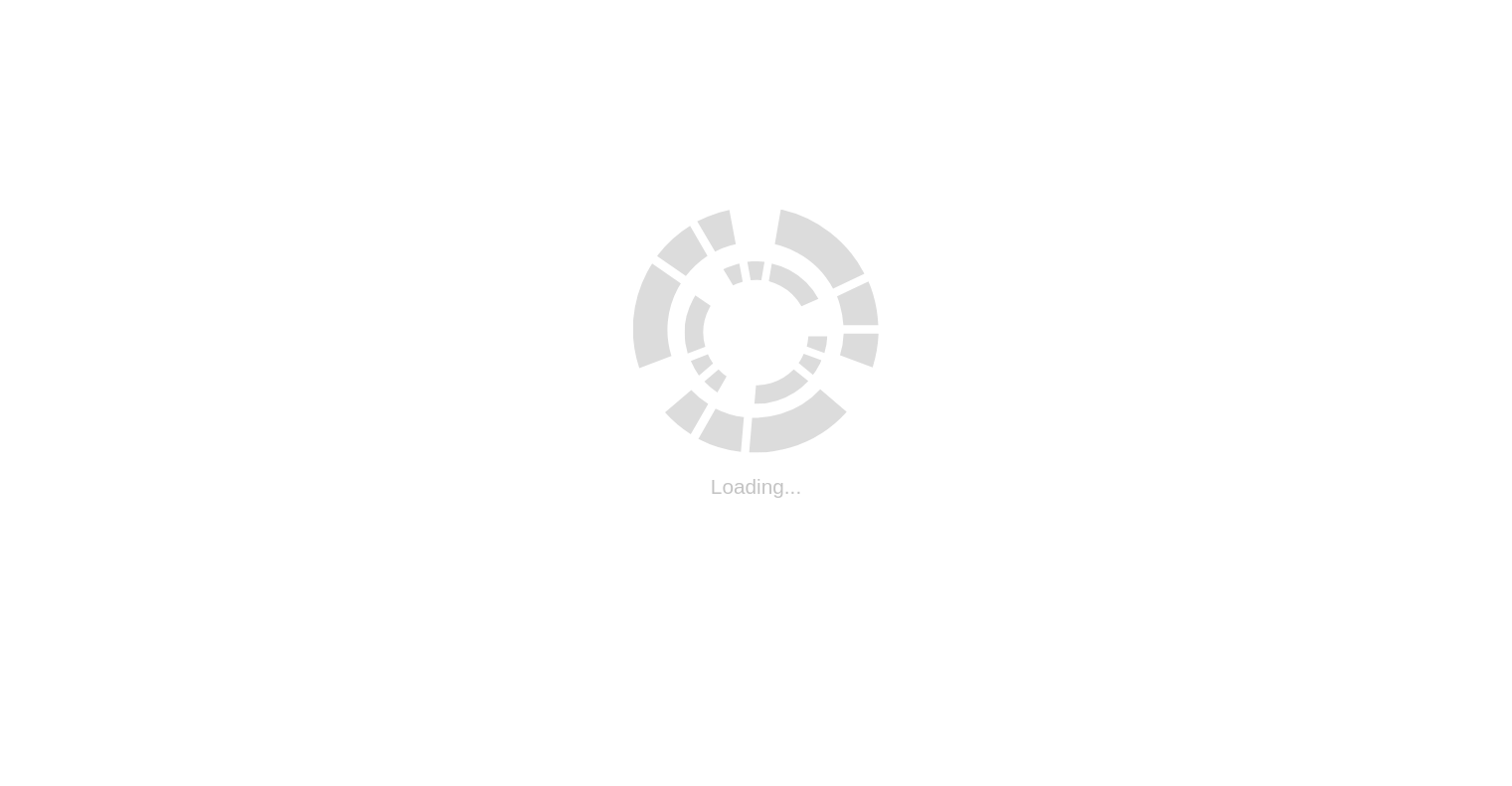 scroll, scrollTop: 0, scrollLeft: 0, axis: both 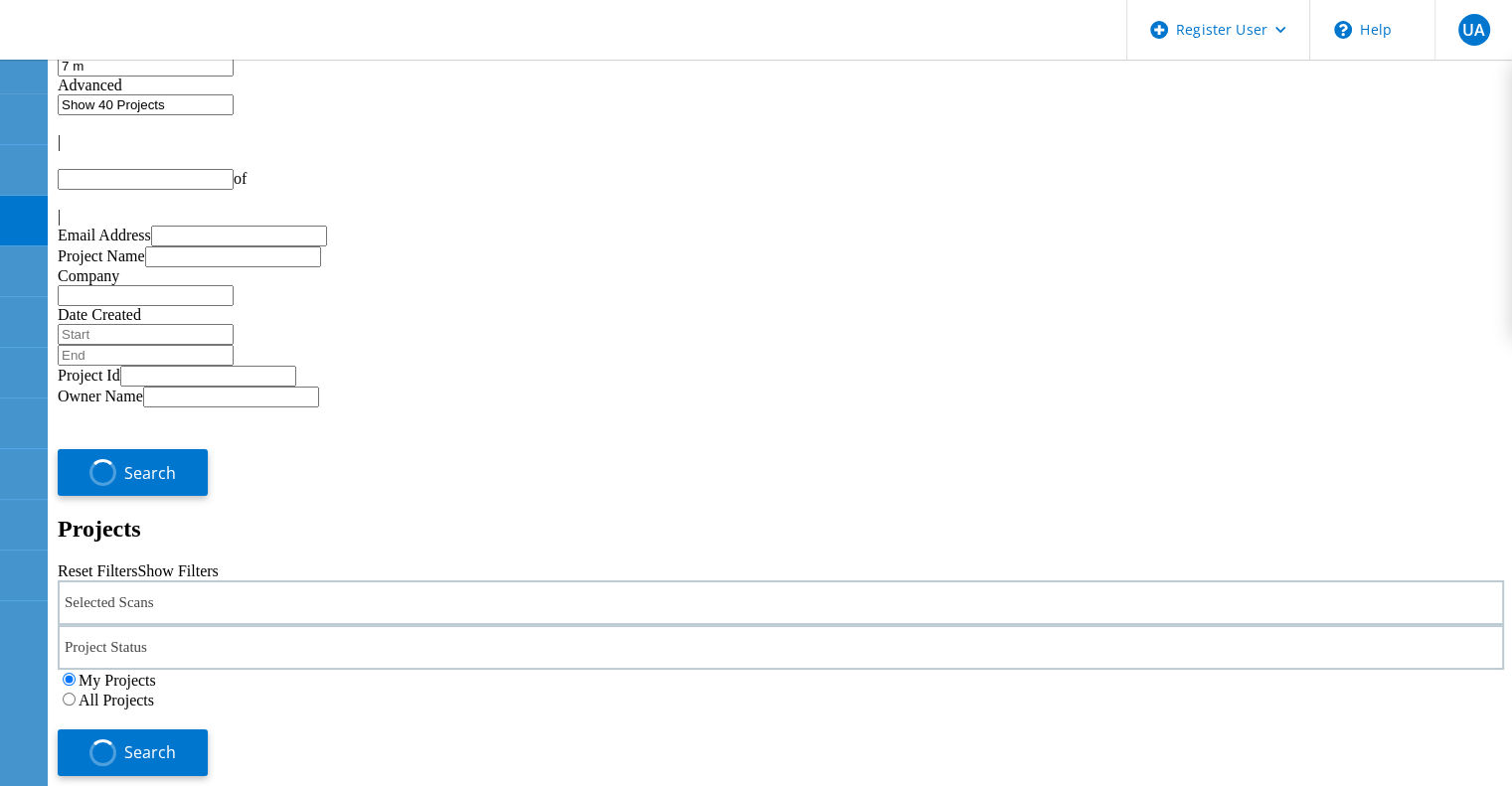 type on "1" 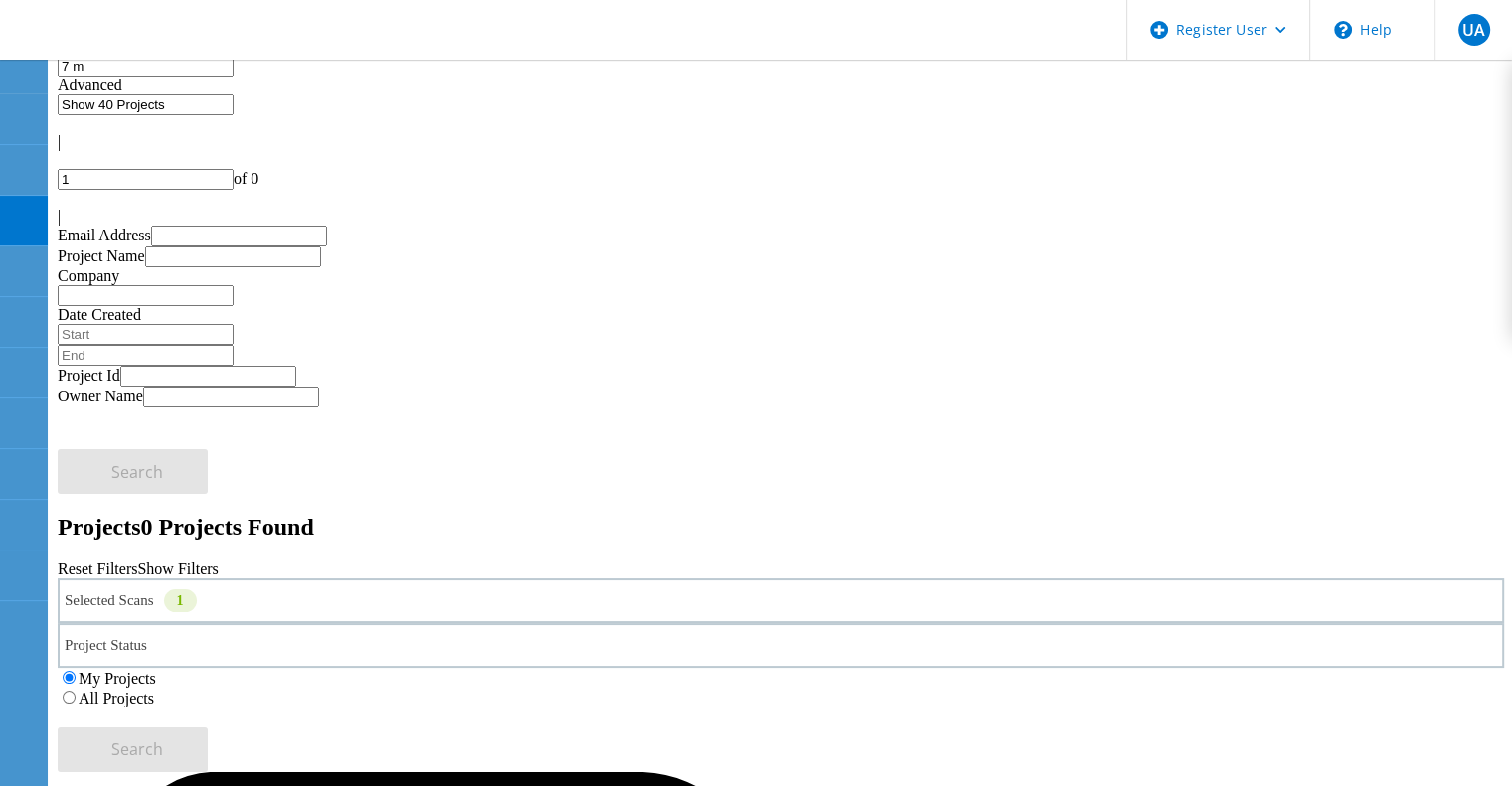 drag, startPoint x: 134, startPoint y: 96, endPoint x: 72, endPoint y: 86, distance: 62.801274 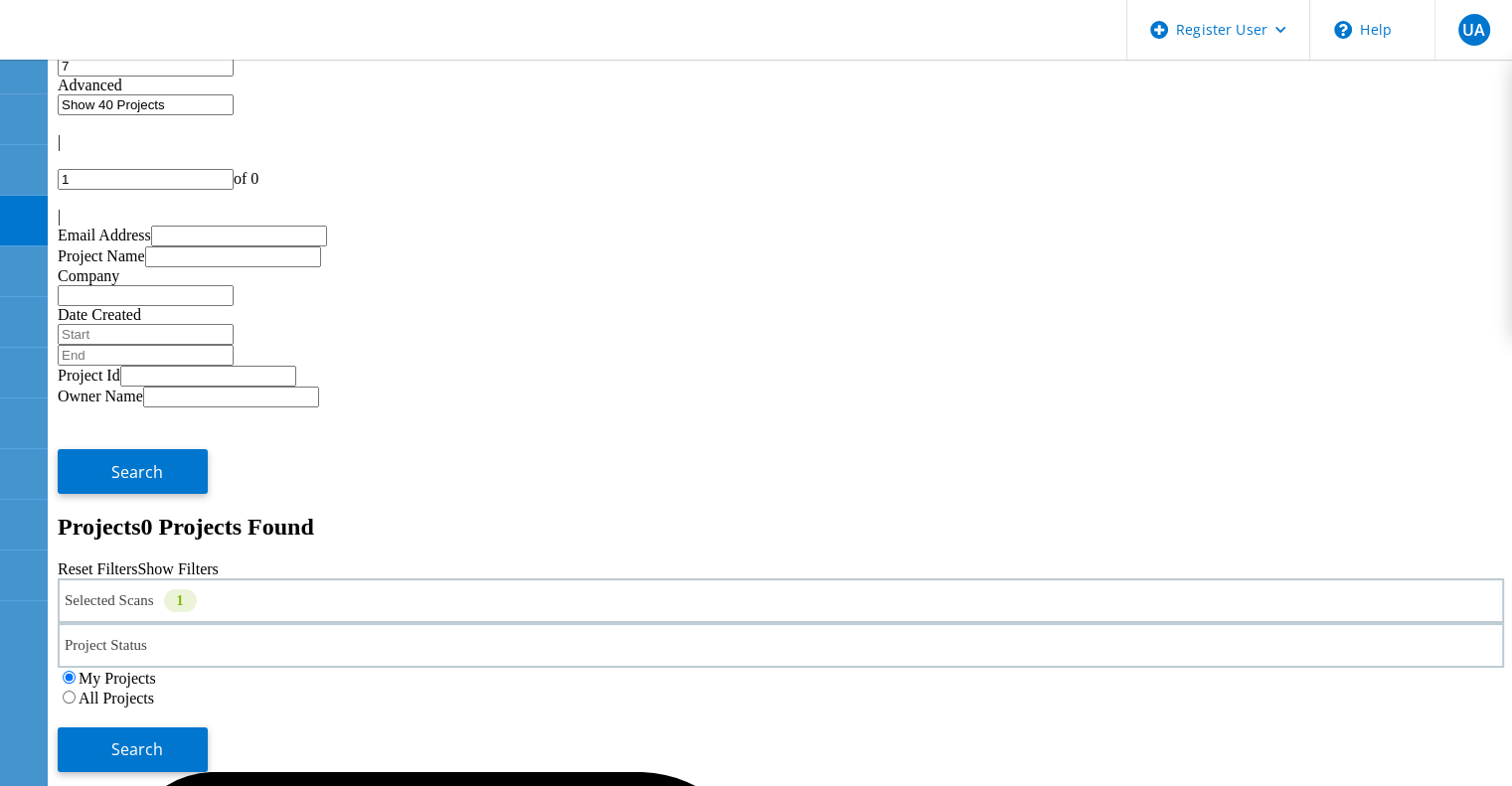 type on "7" 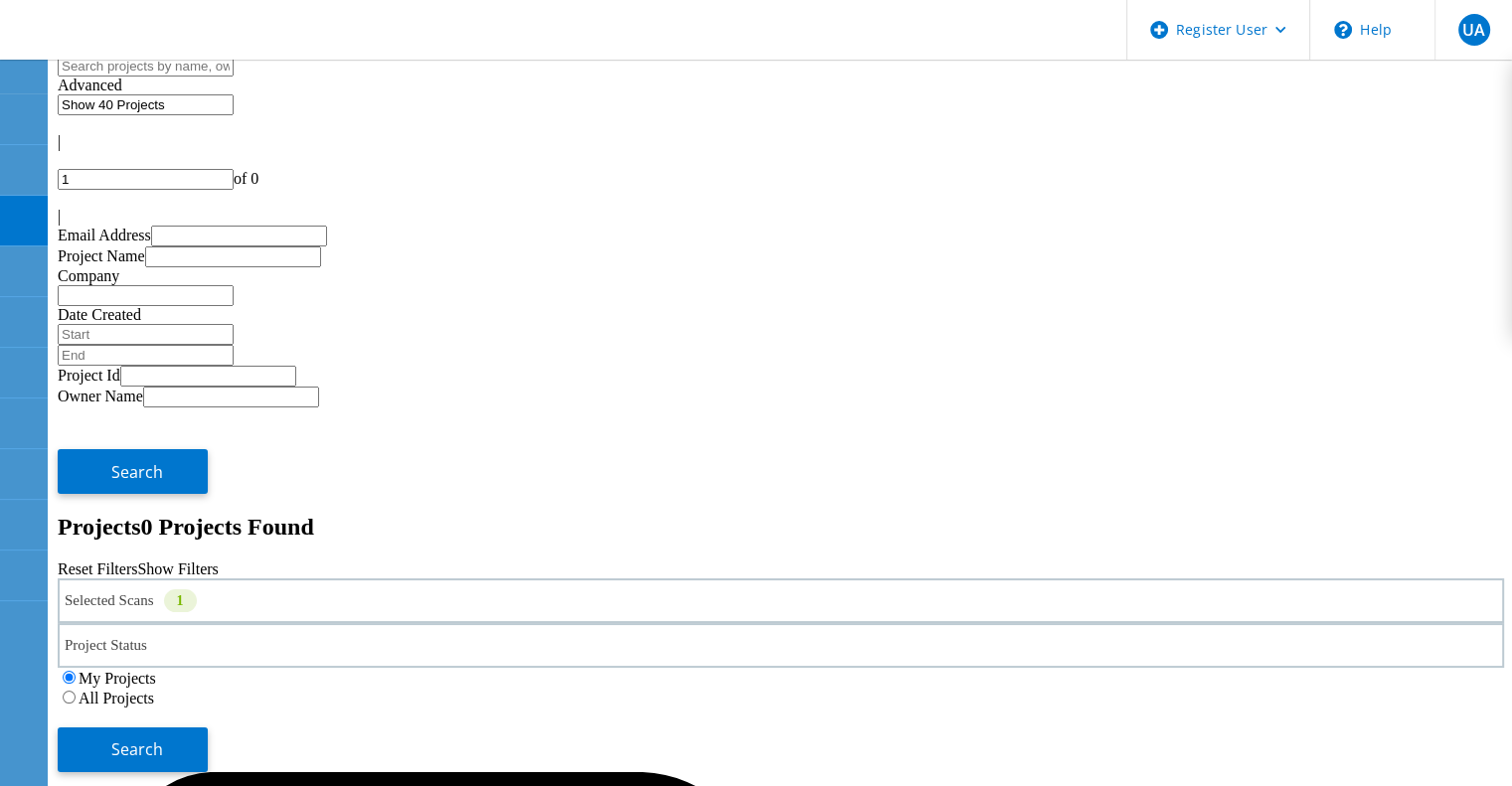 type 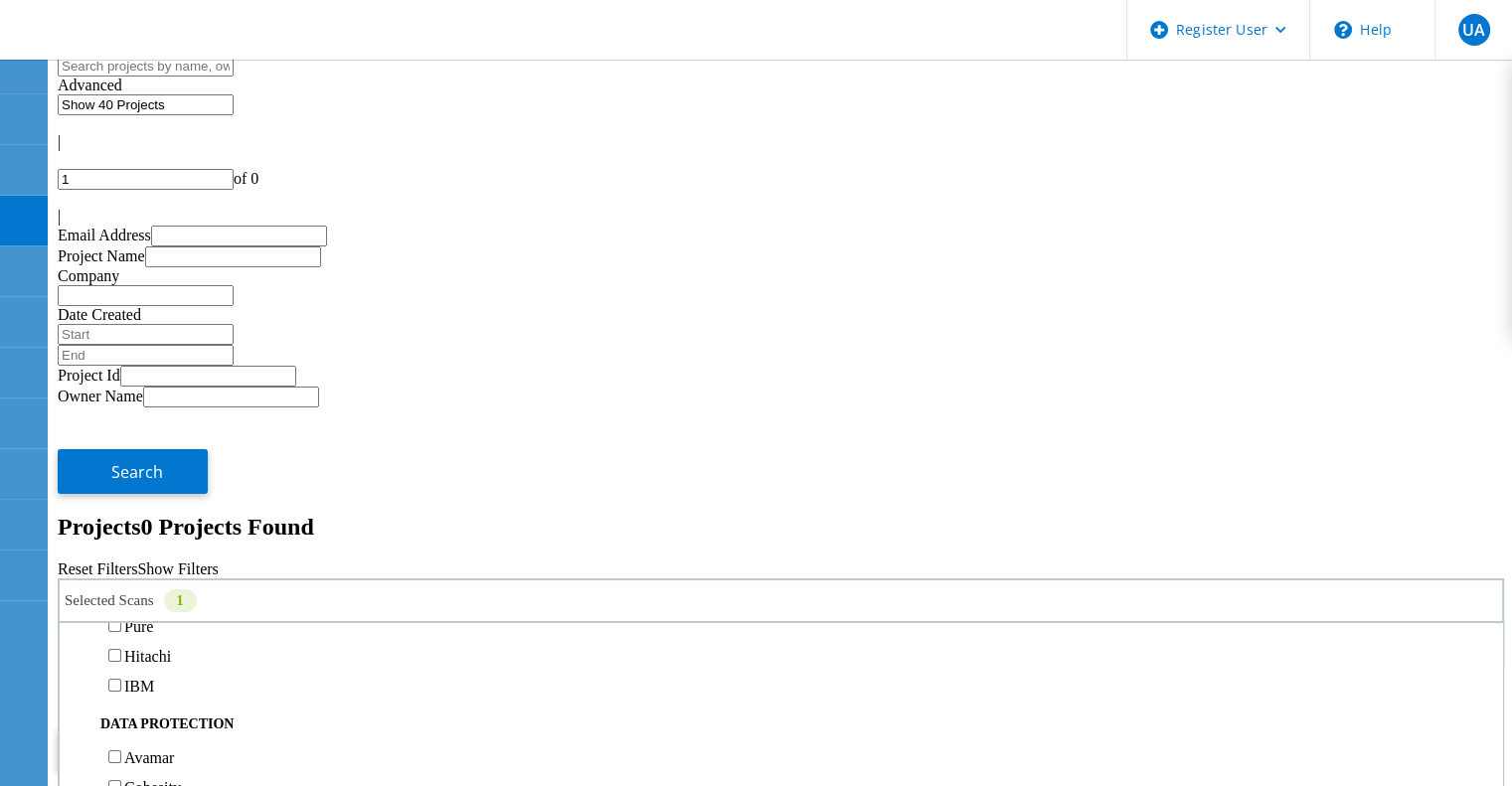 scroll, scrollTop: 717, scrollLeft: 0, axis: vertical 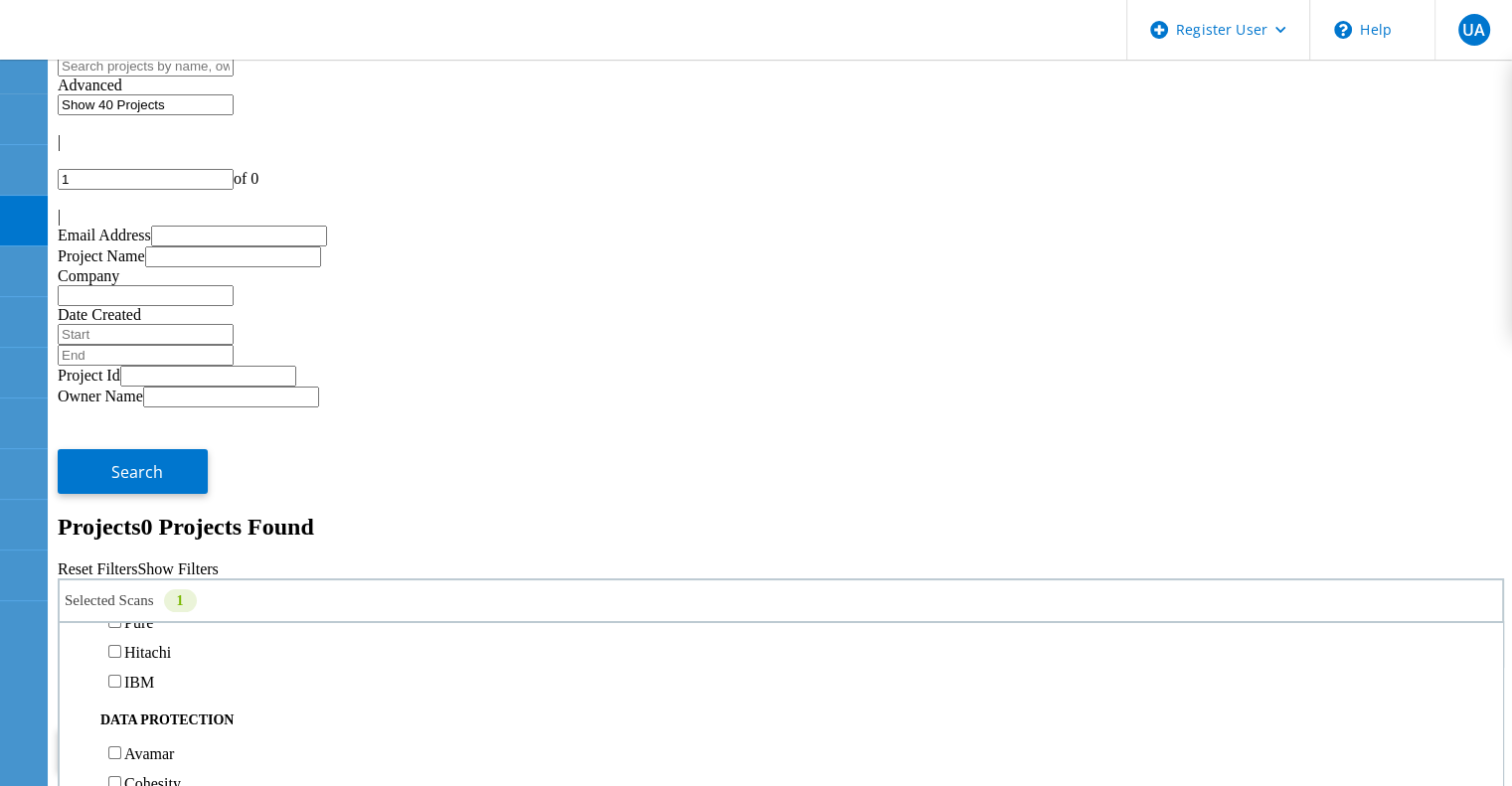 click on "All Projects" 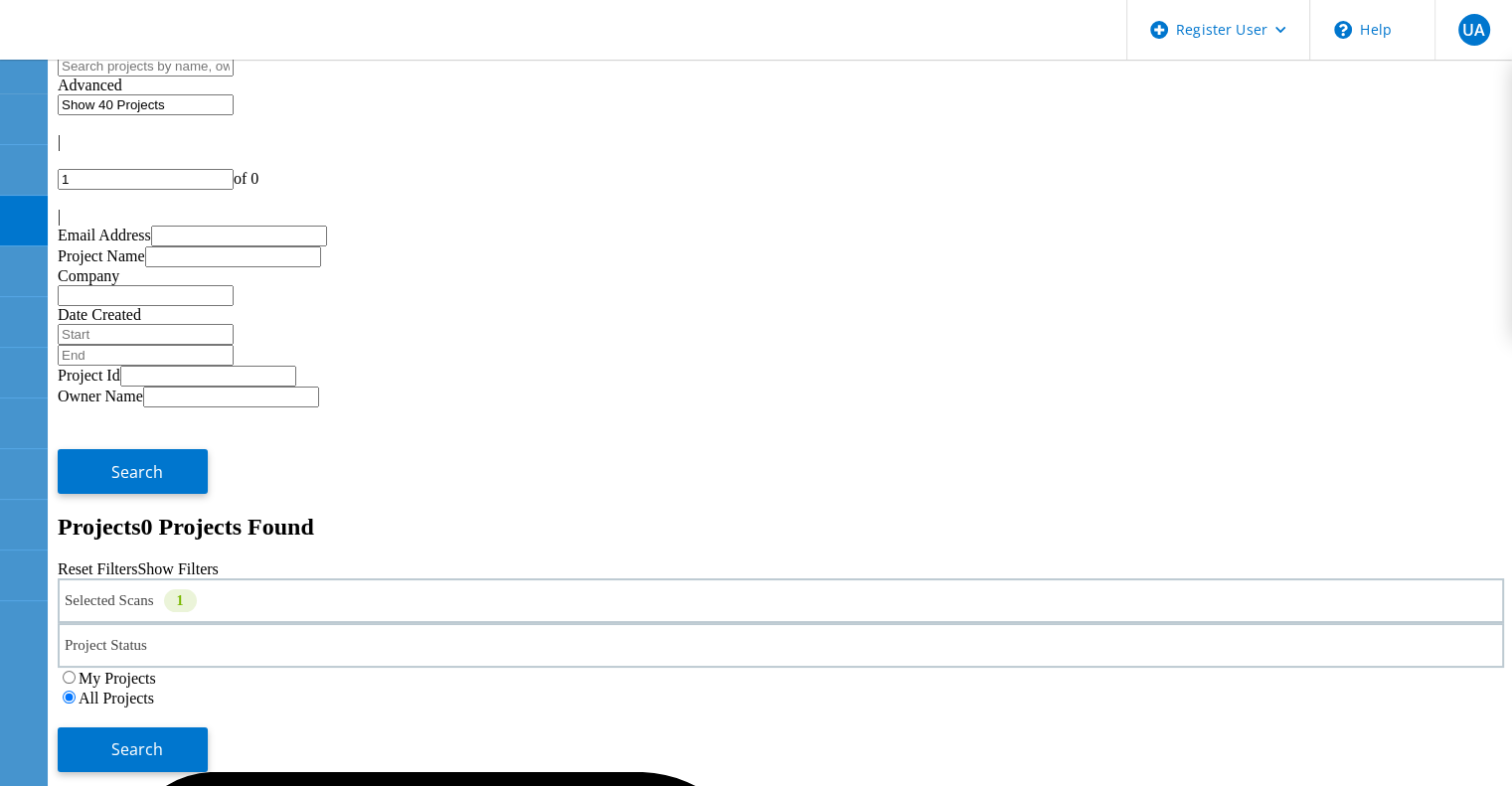click 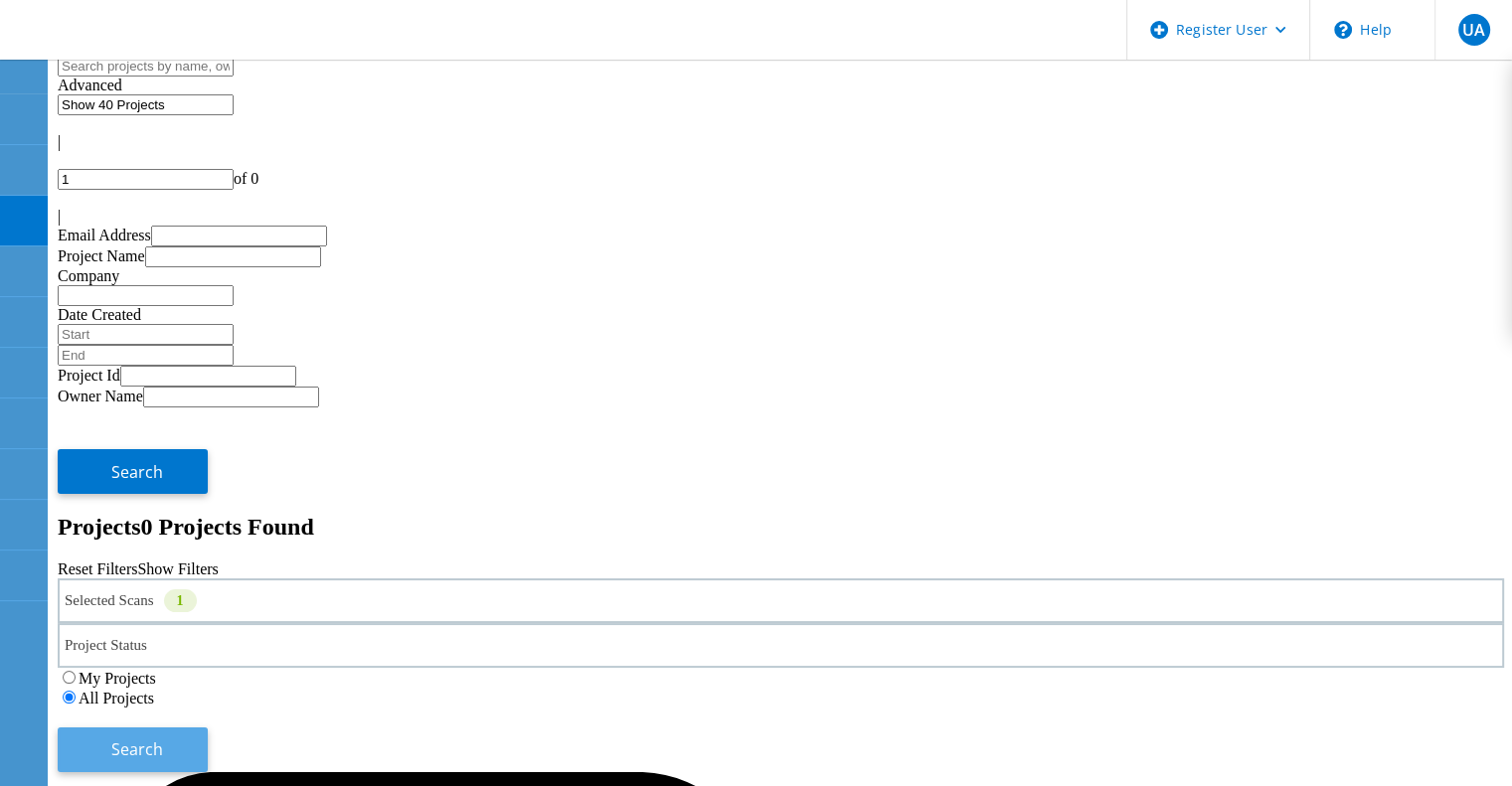 click on "Search" 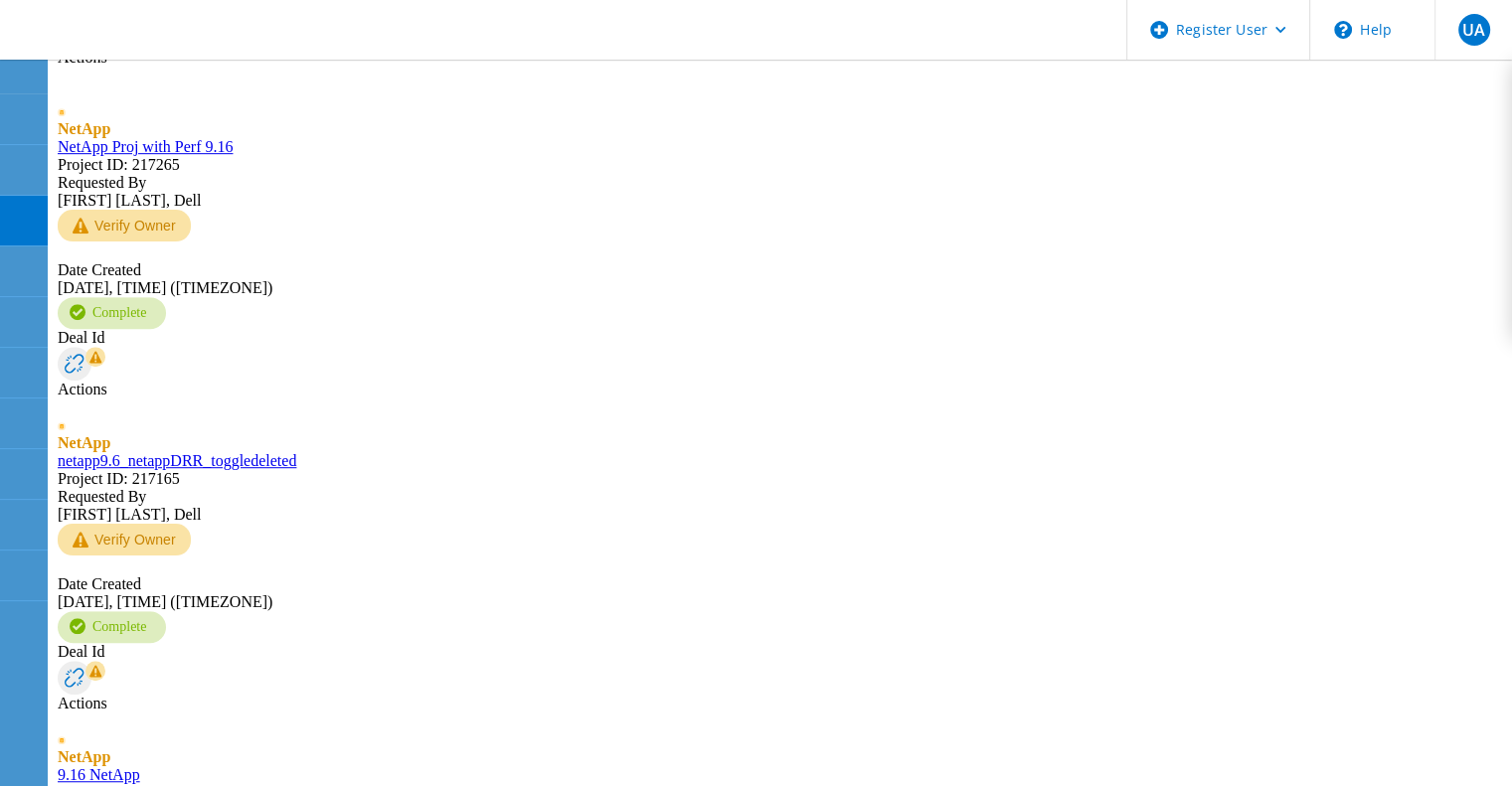 scroll, scrollTop: 1105, scrollLeft: 0, axis: vertical 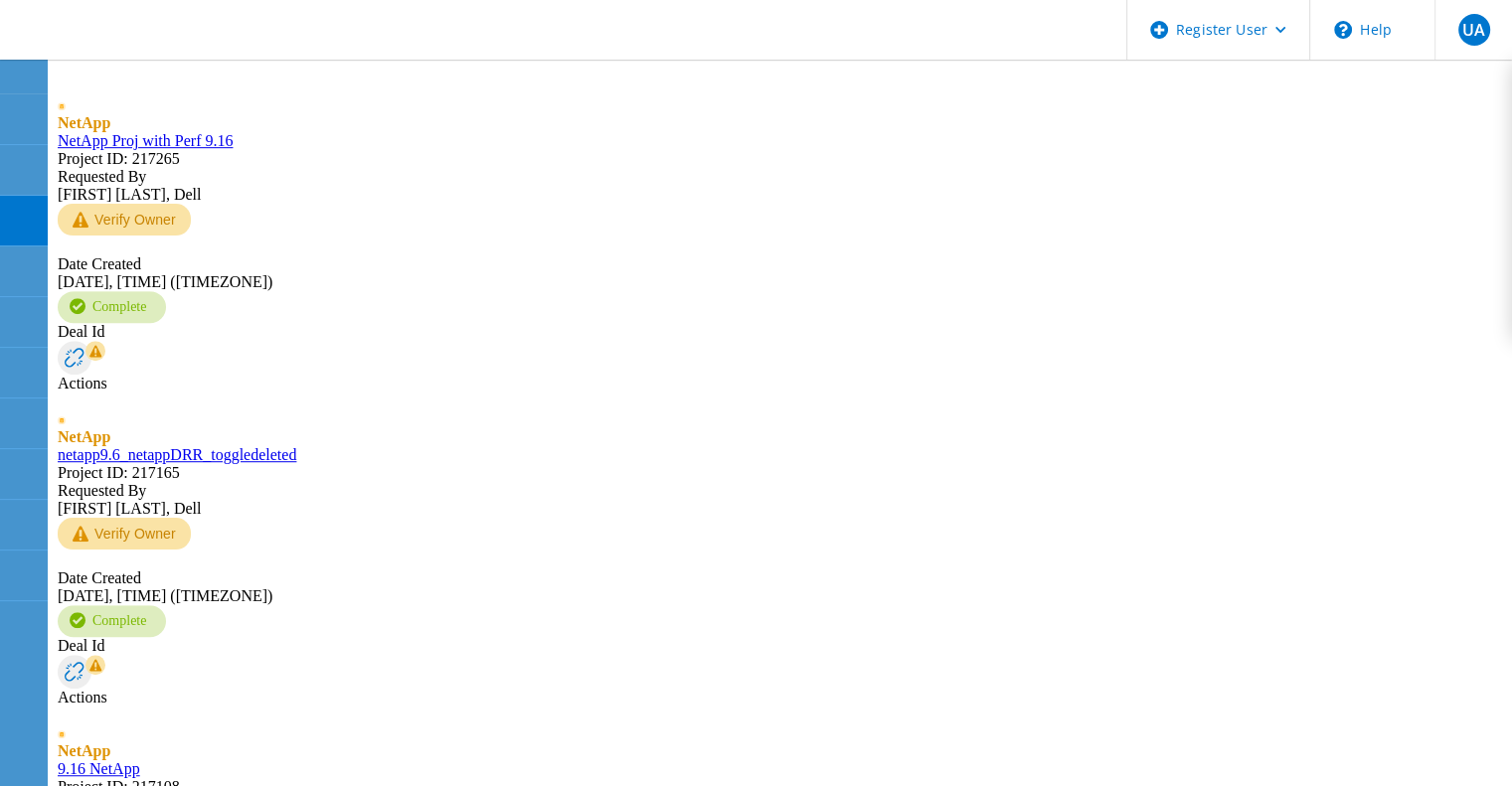click 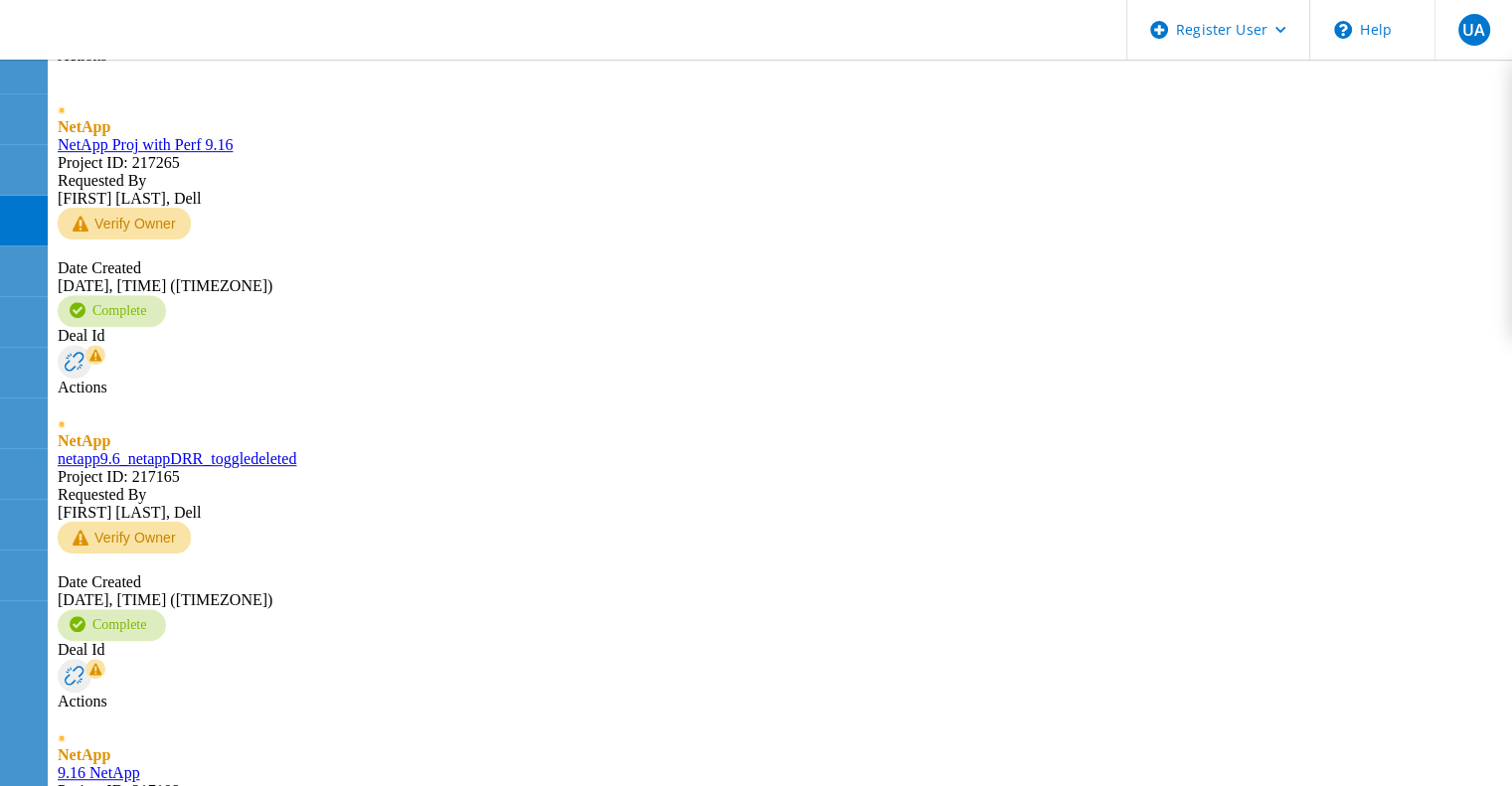 click 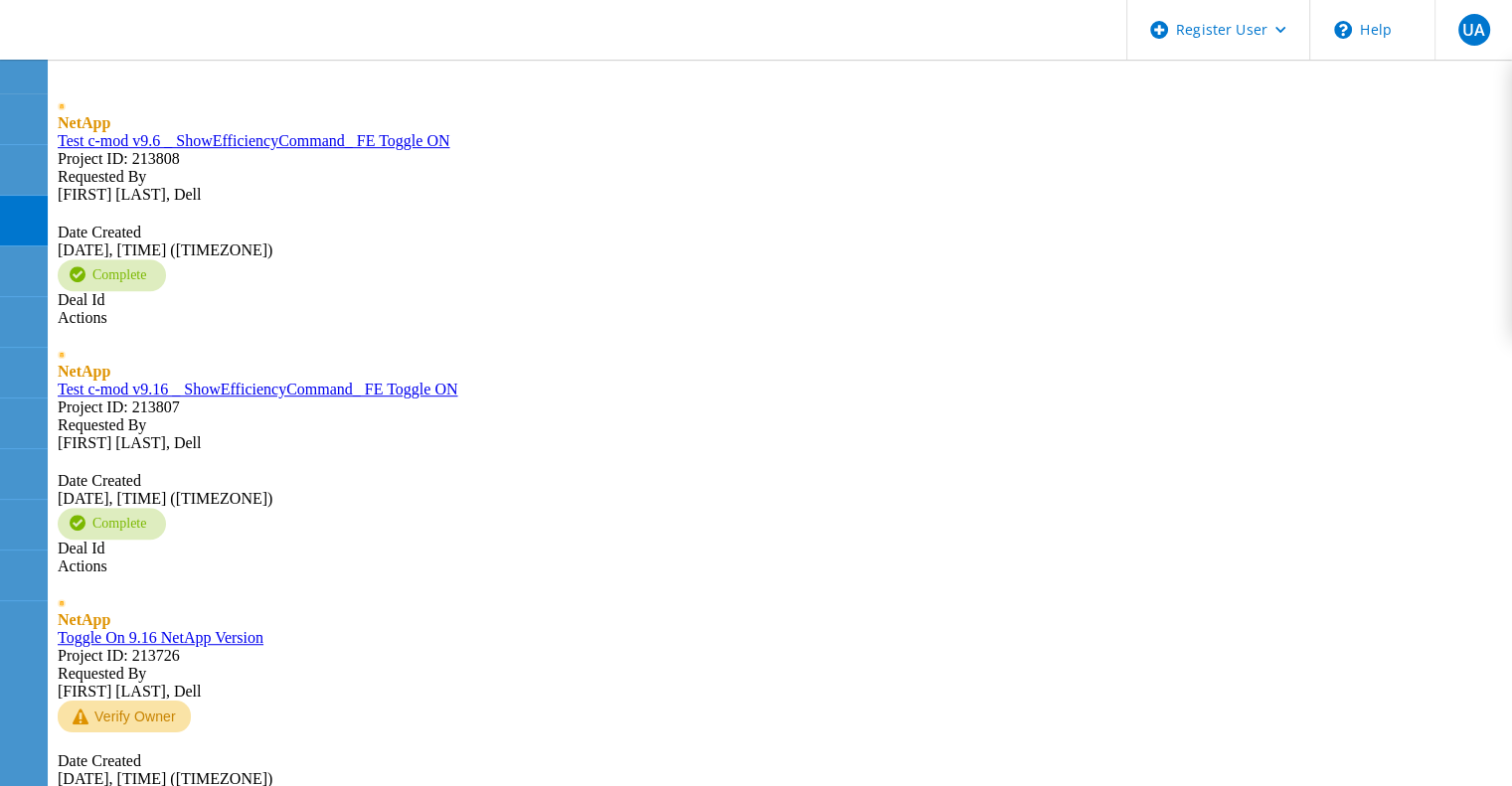 click 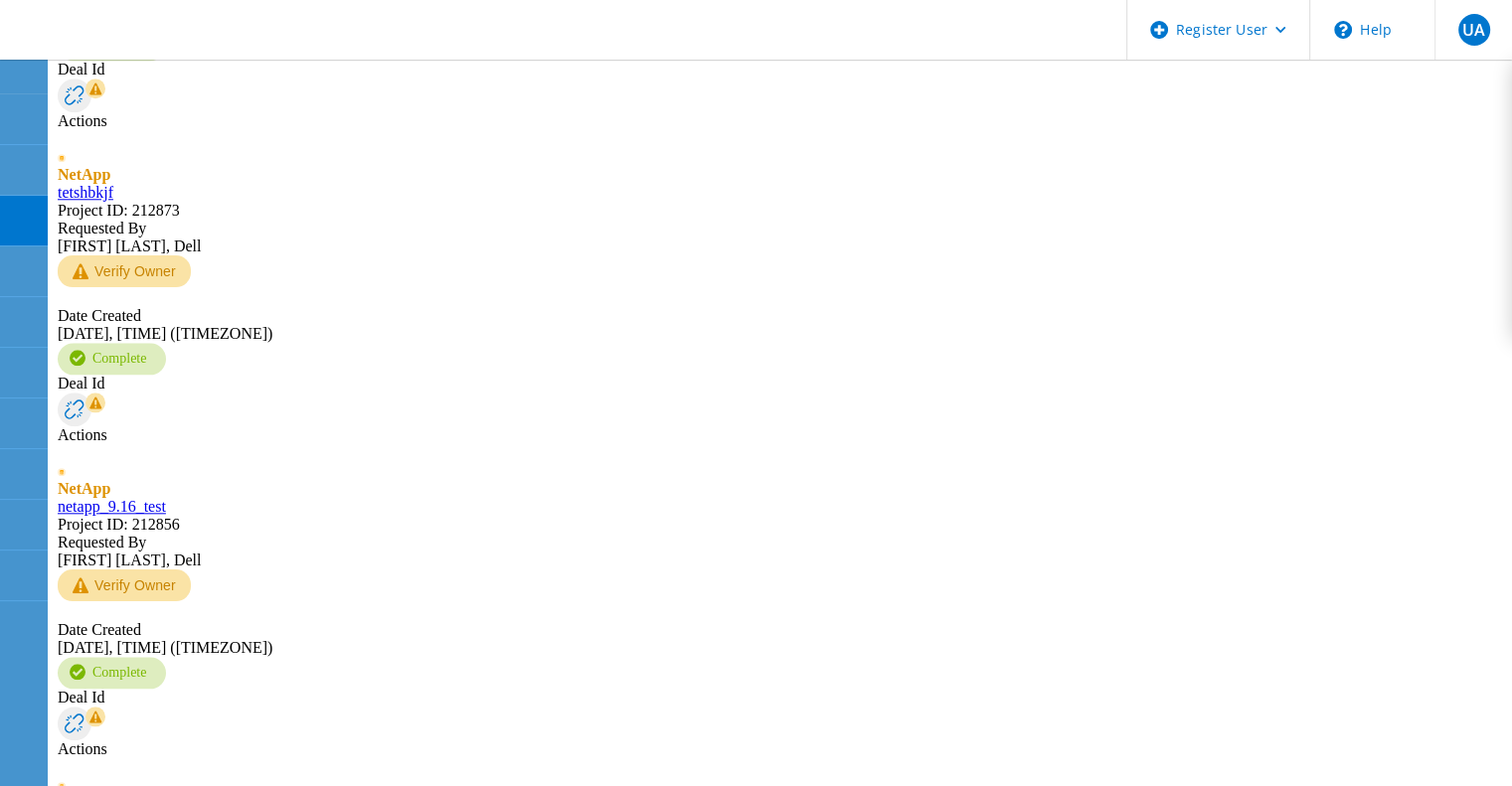 scroll, scrollTop: 2003, scrollLeft: 0, axis: vertical 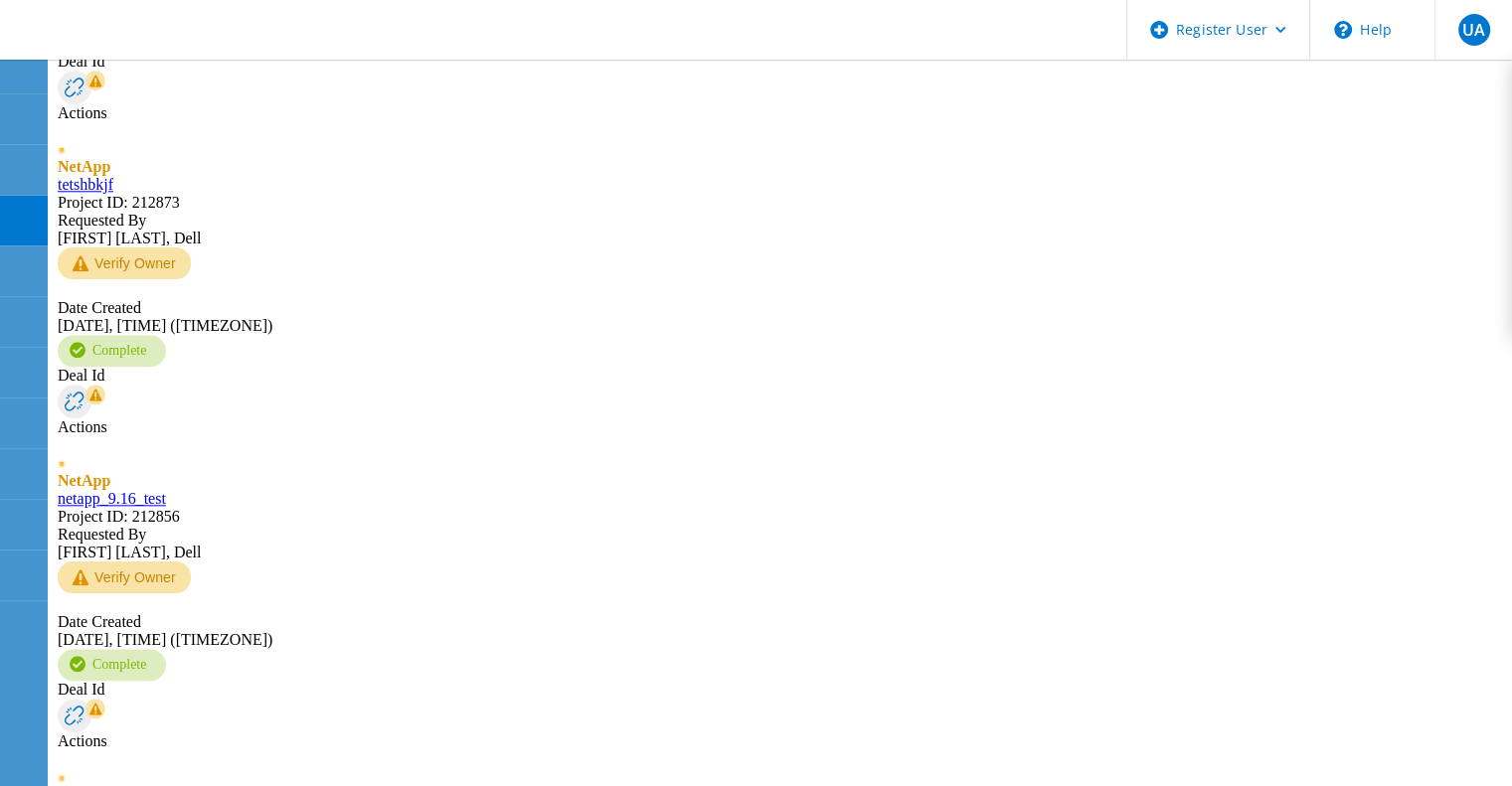 click 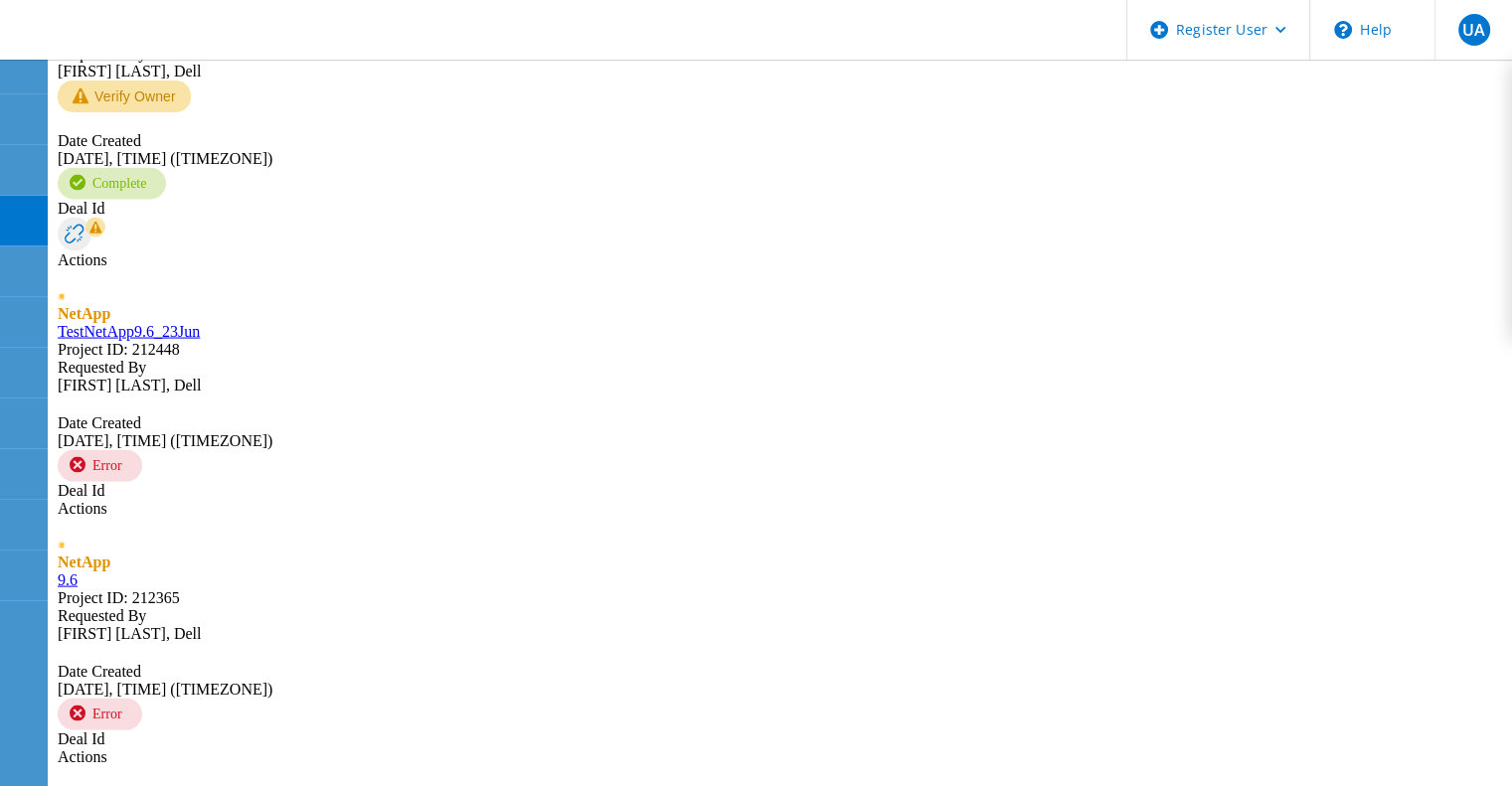 scroll, scrollTop: 3963, scrollLeft: 0, axis: vertical 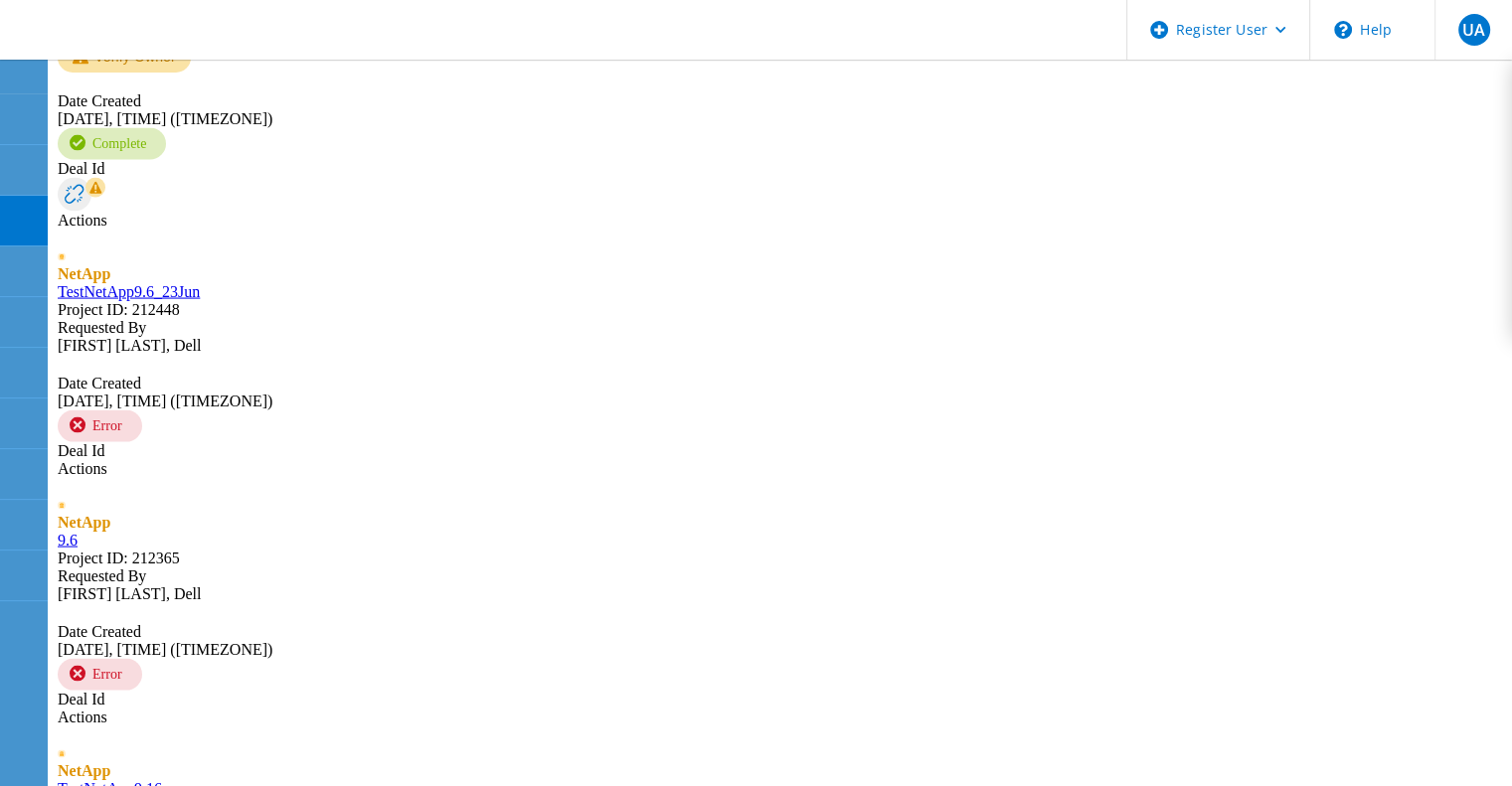 click 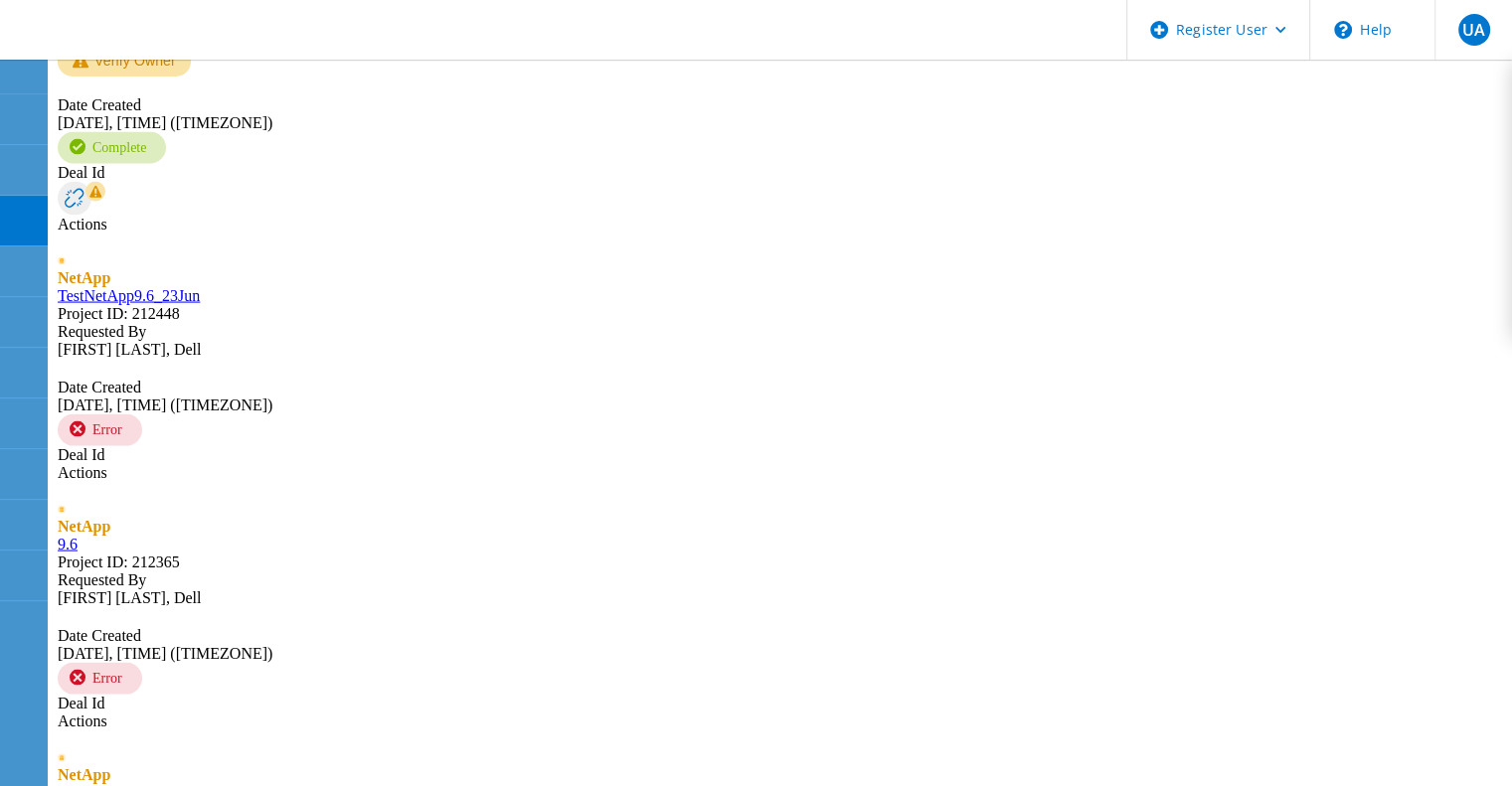 click 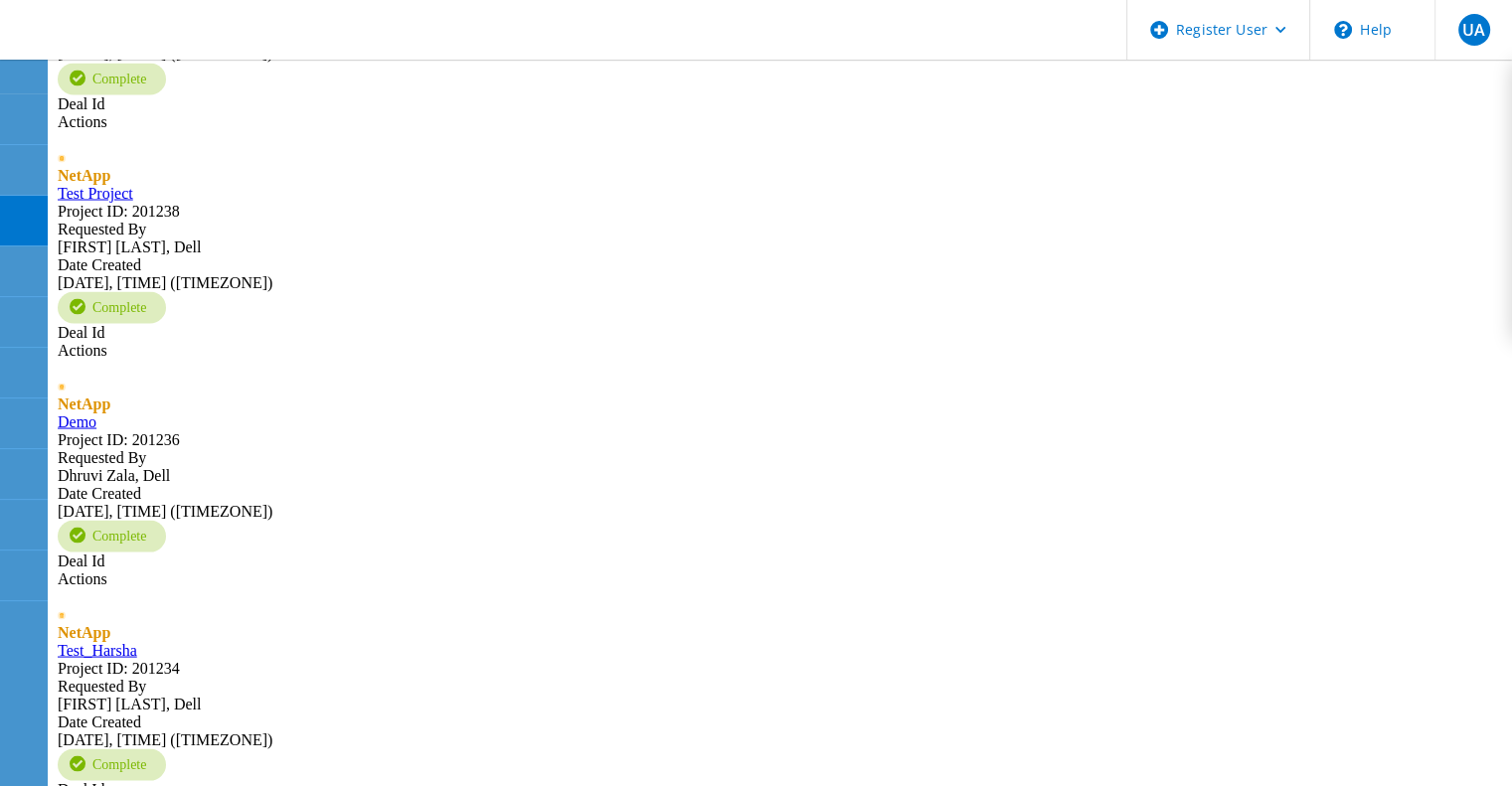 click 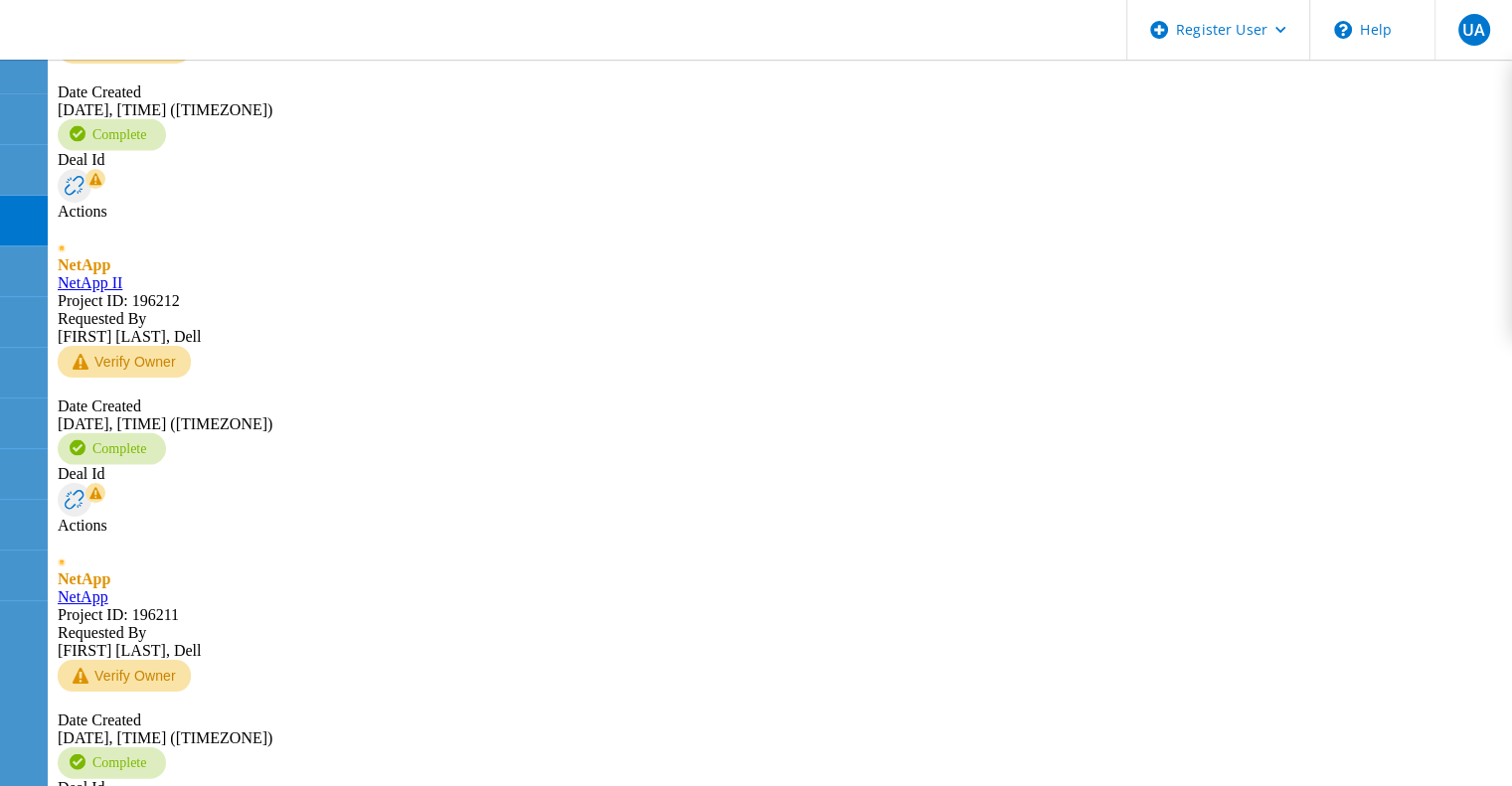 scroll, scrollTop: 4267, scrollLeft: 0, axis: vertical 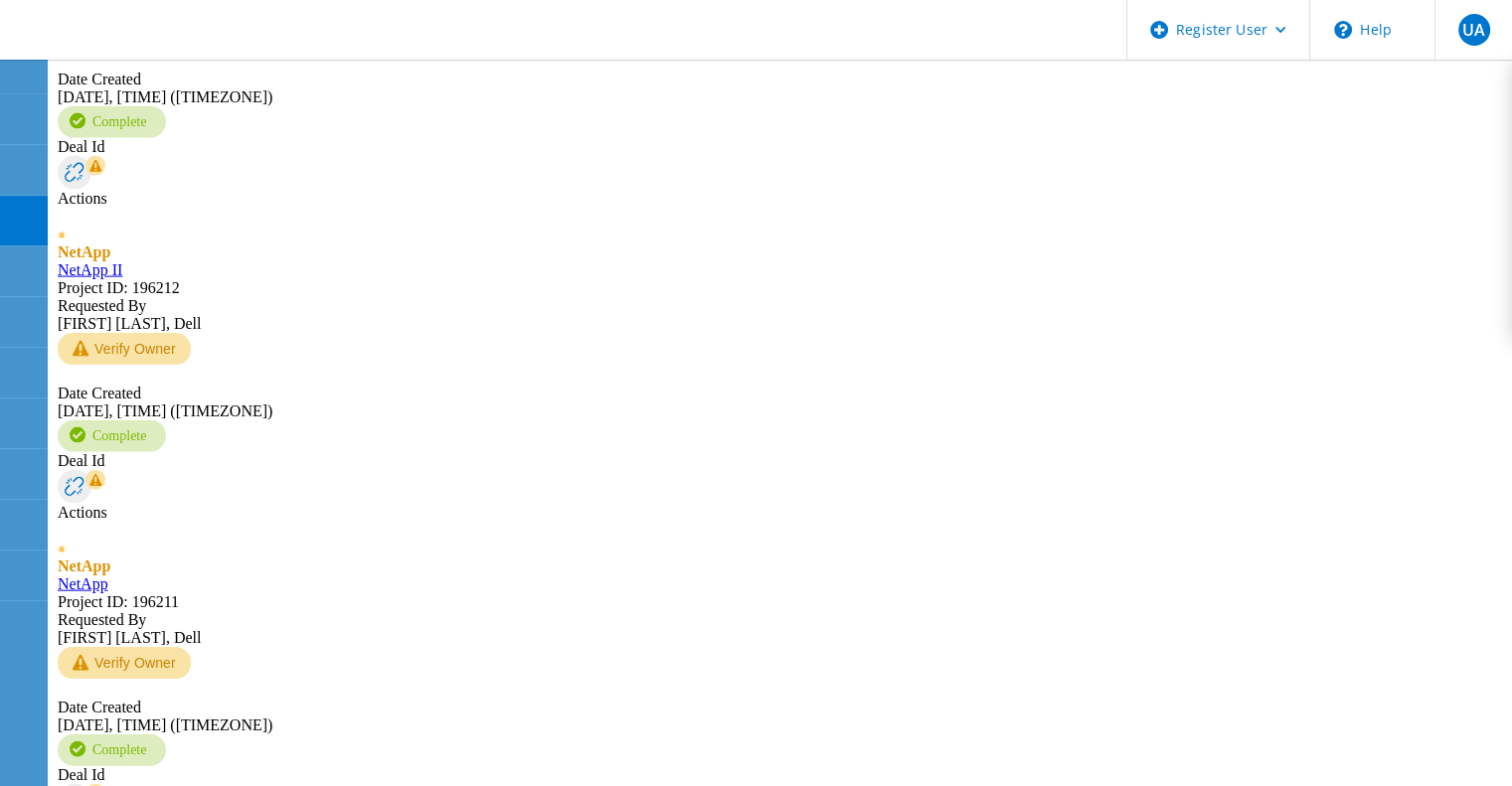 click 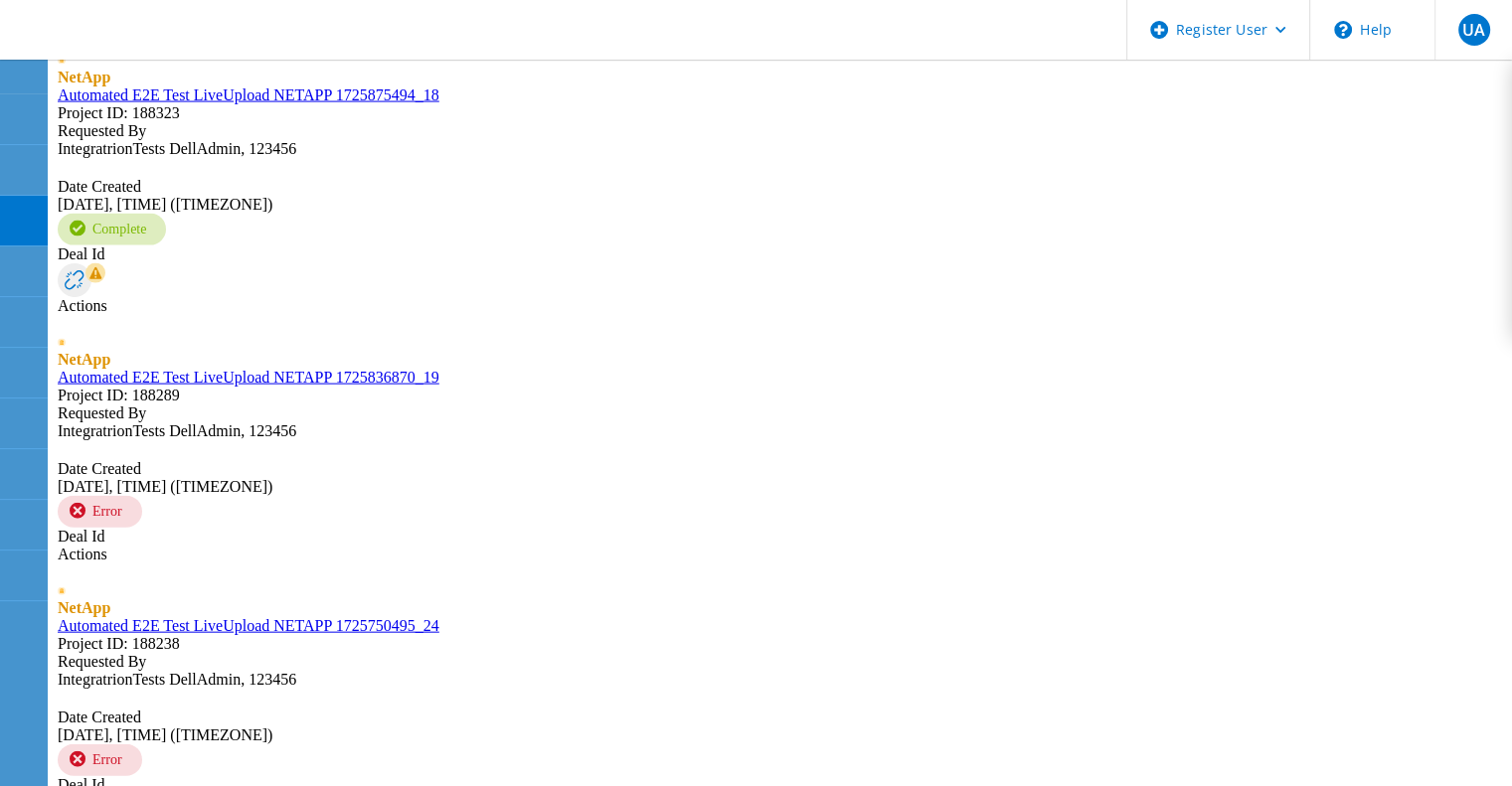 scroll, scrollTop: 4052, scrollLeft: 0, axis: vertical 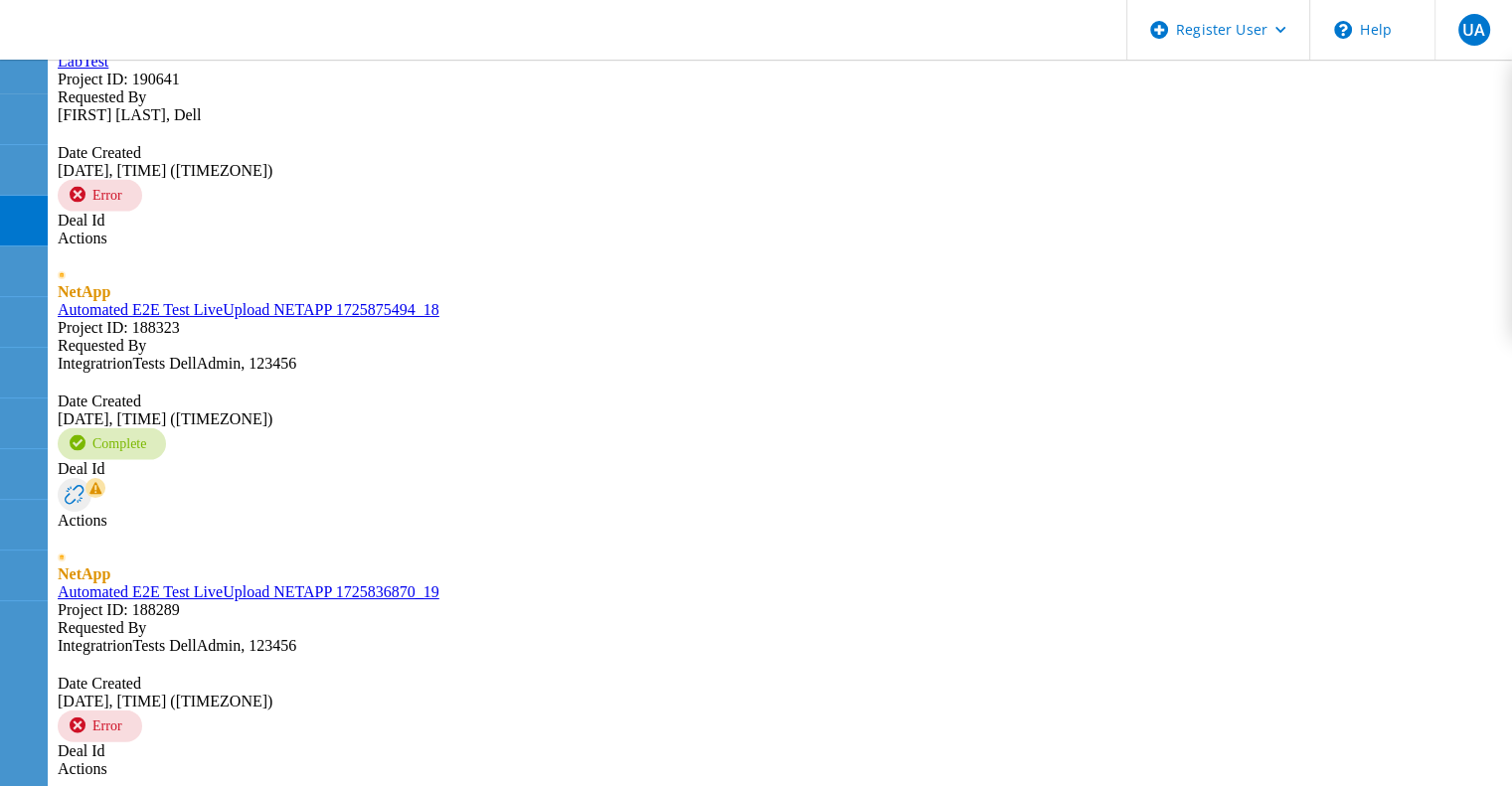 click 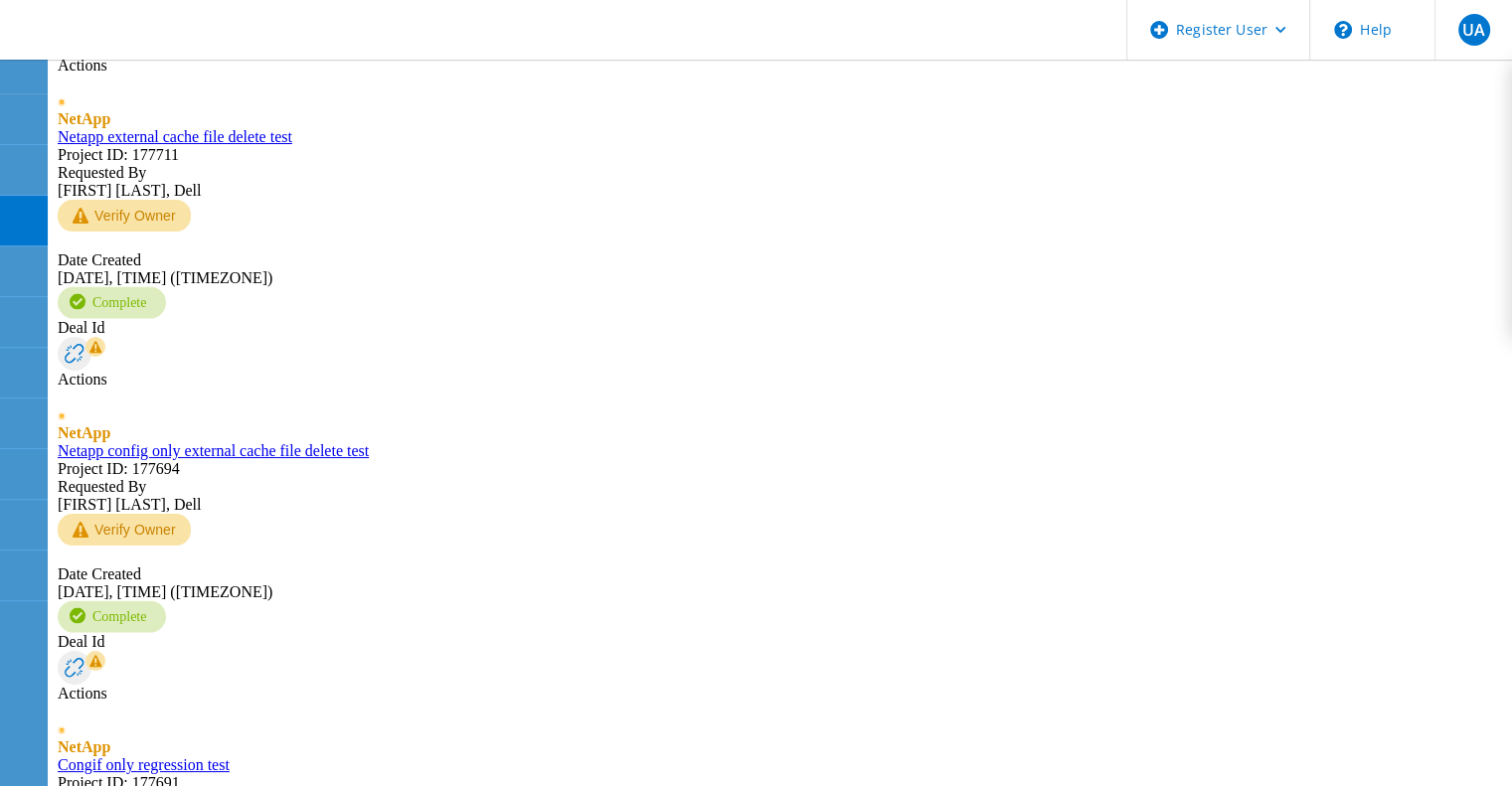 scroll, scrollTop: 4249, scrollLeft: 0, axis: vertical 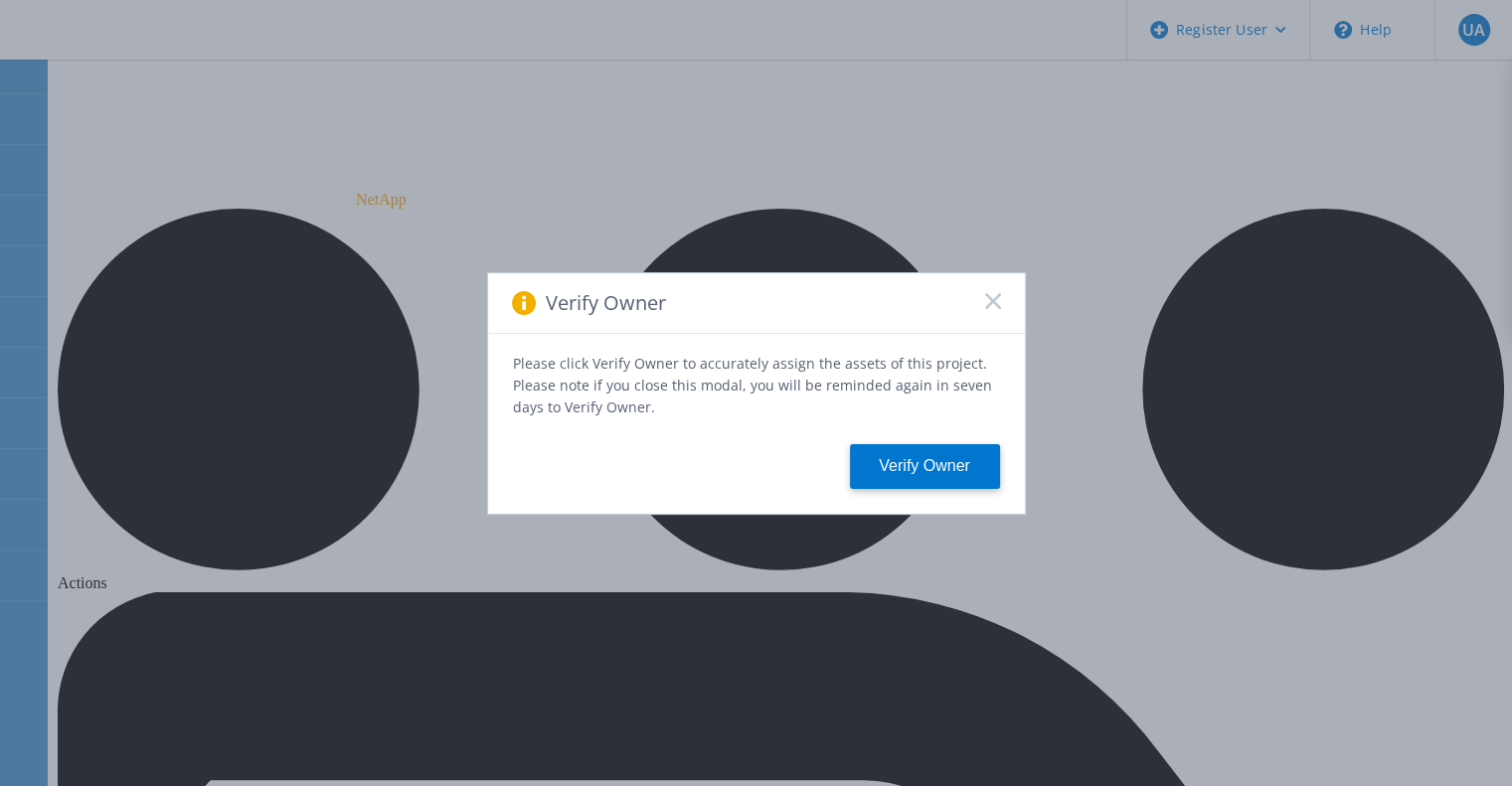 drag, startPoint x: 1223, startPoint y: 761, endPoint x: 984, endPoint y: 304, distance: 515.72279 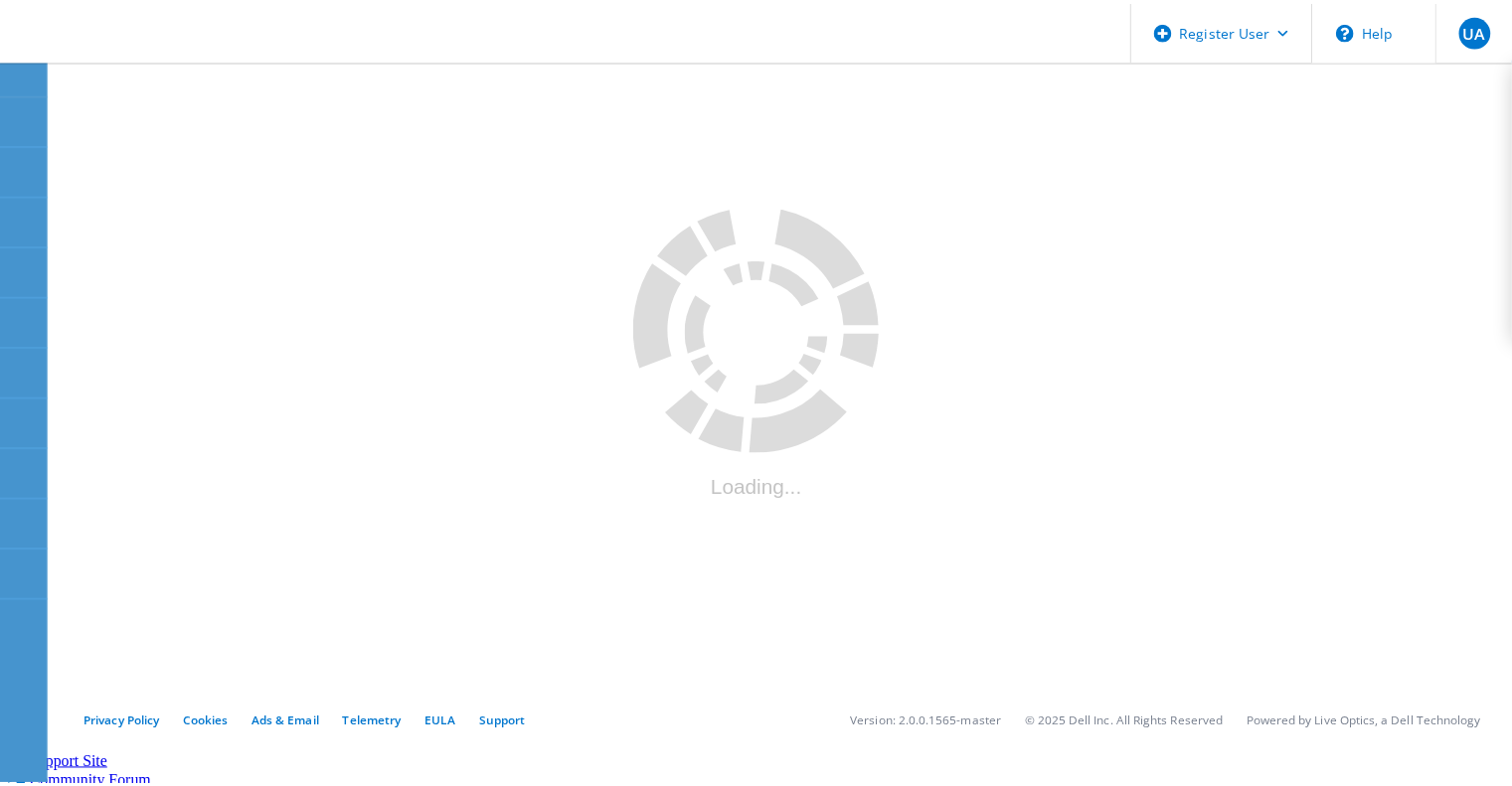 scroll, scrollTop: 0, scrollLeft: 0, axis: both 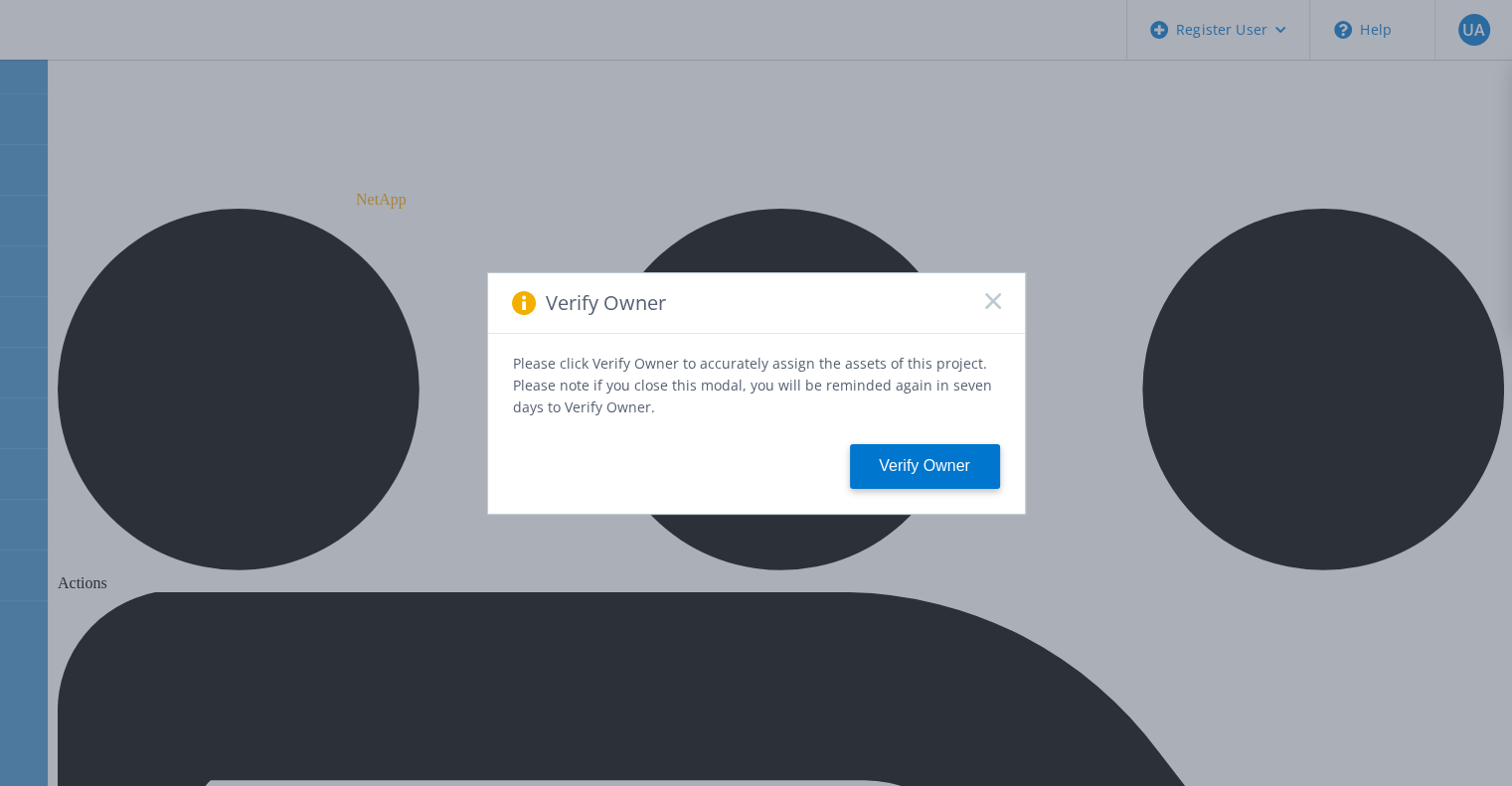 click 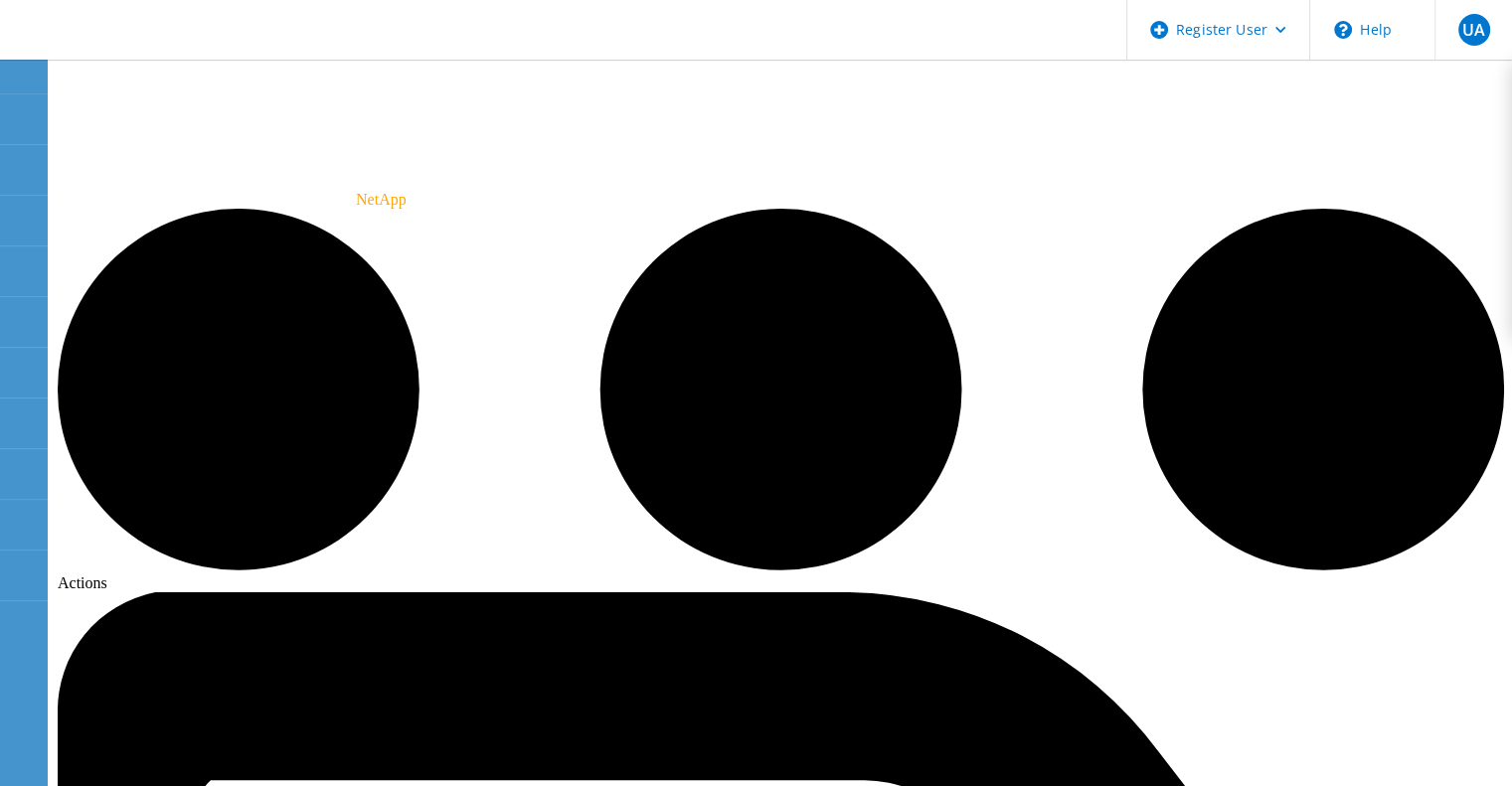 click on "Details" 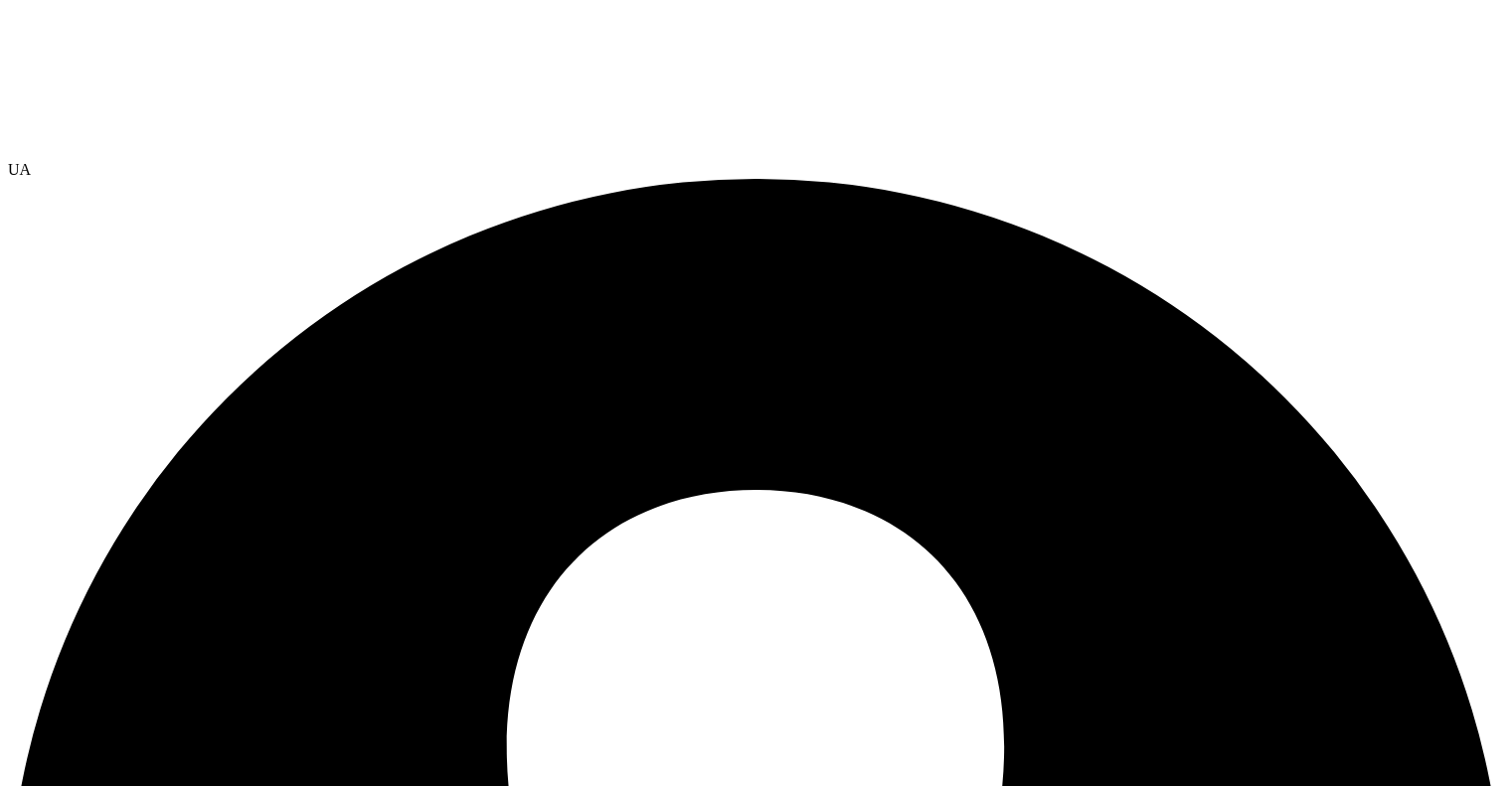 scroll, scrollTop: 0, scrollLeft: 0, axis: both 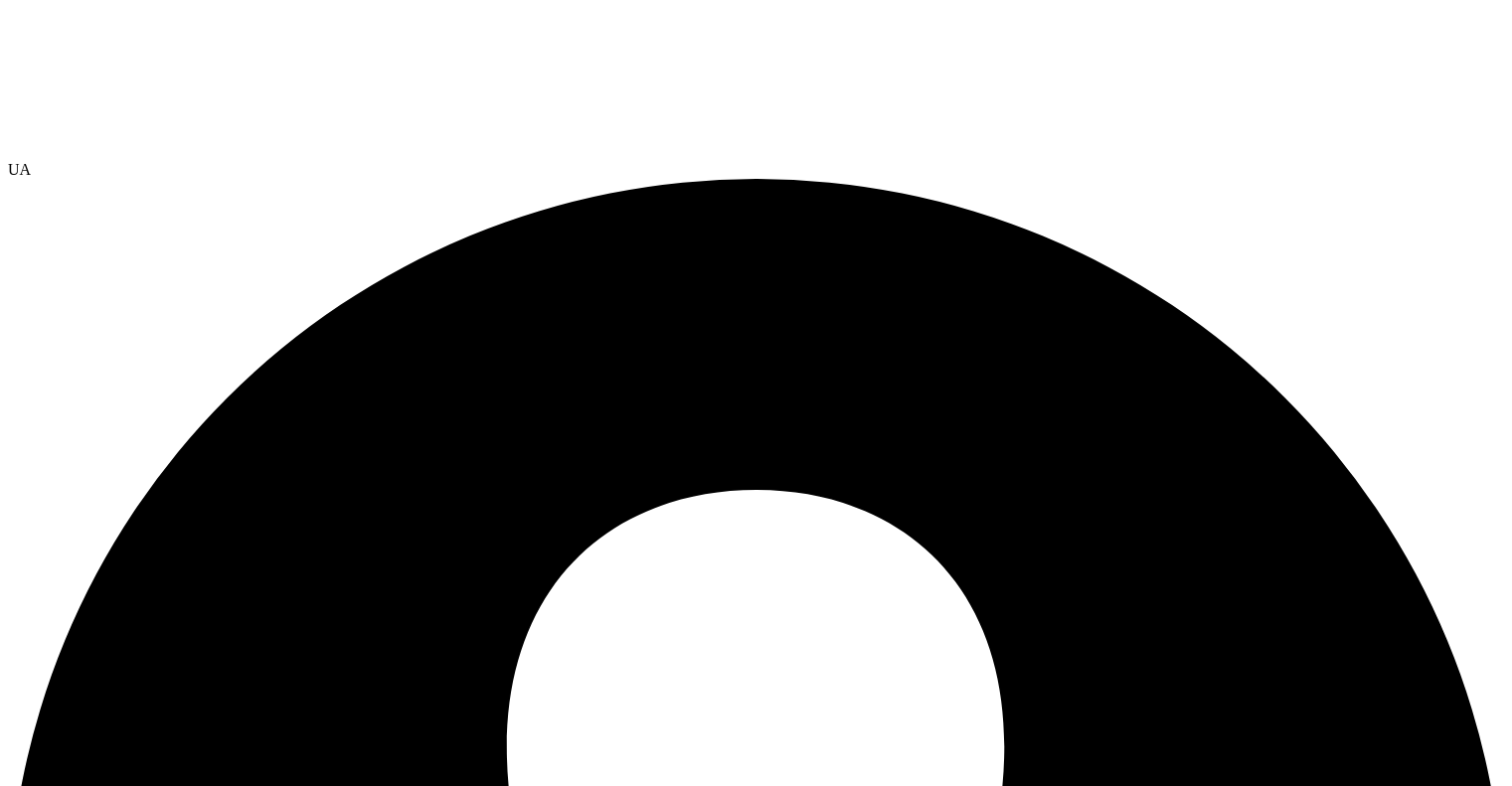 click on "Download Raw Files" at bounding box center [756, 11325] 